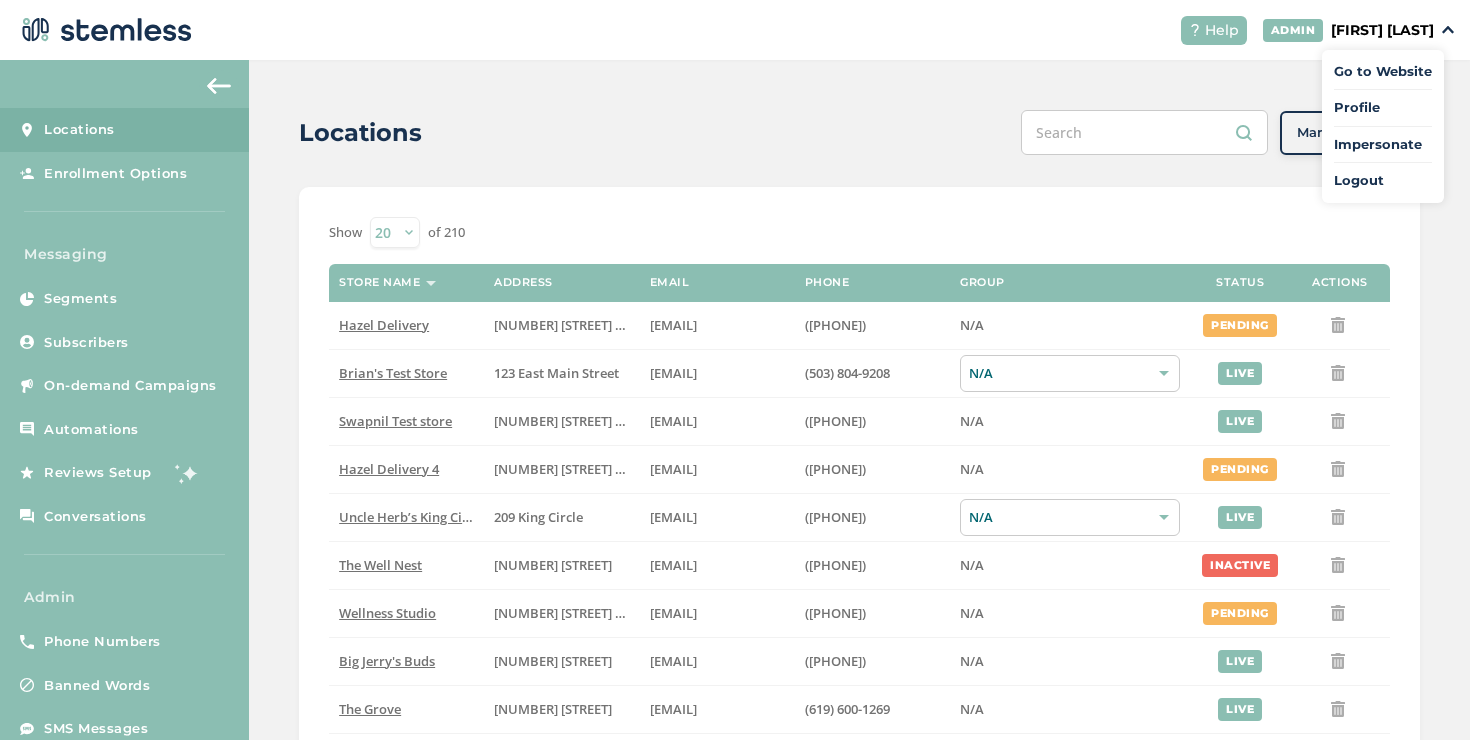 scroll, scrollTop: 0, scrollLeft: 0, axis: both 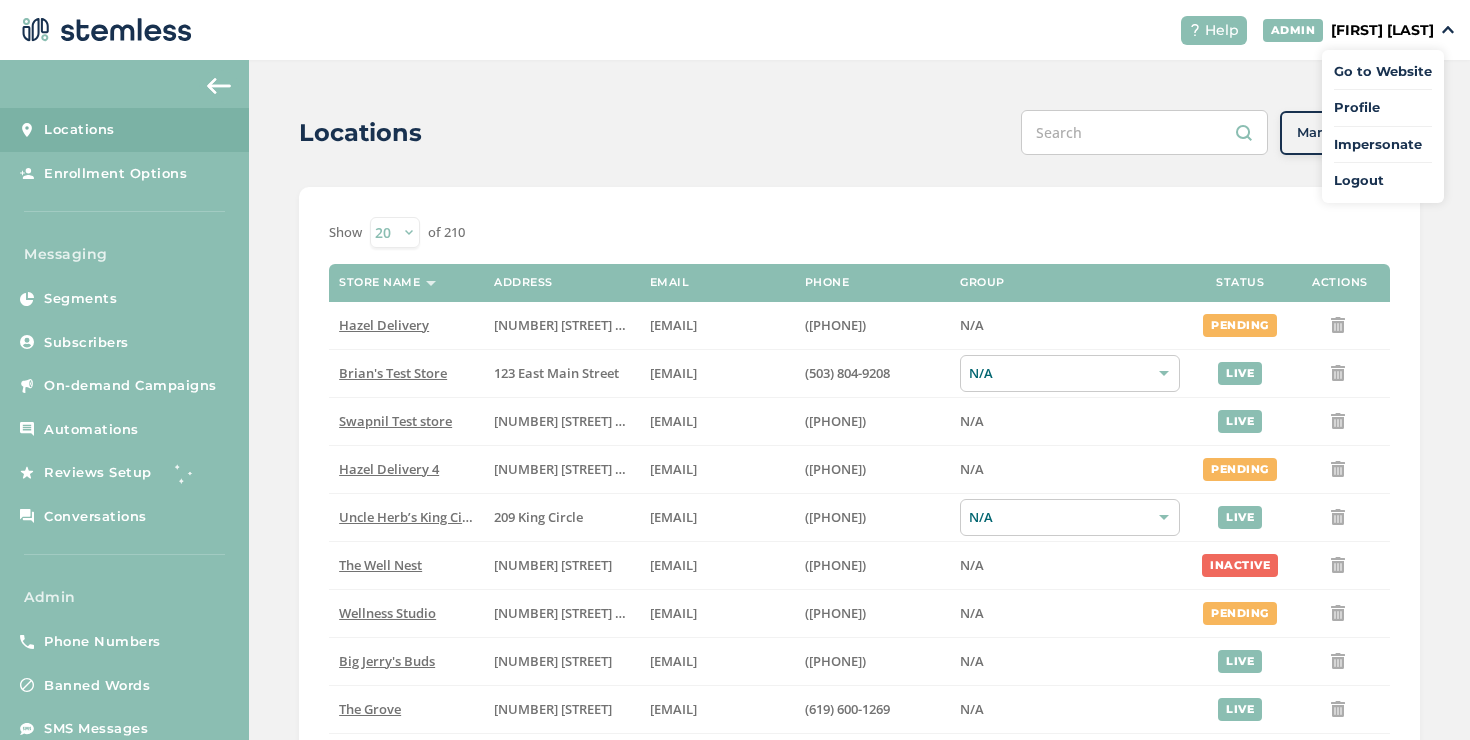 click on "Impersonate" at bounding box center (1383, 145) 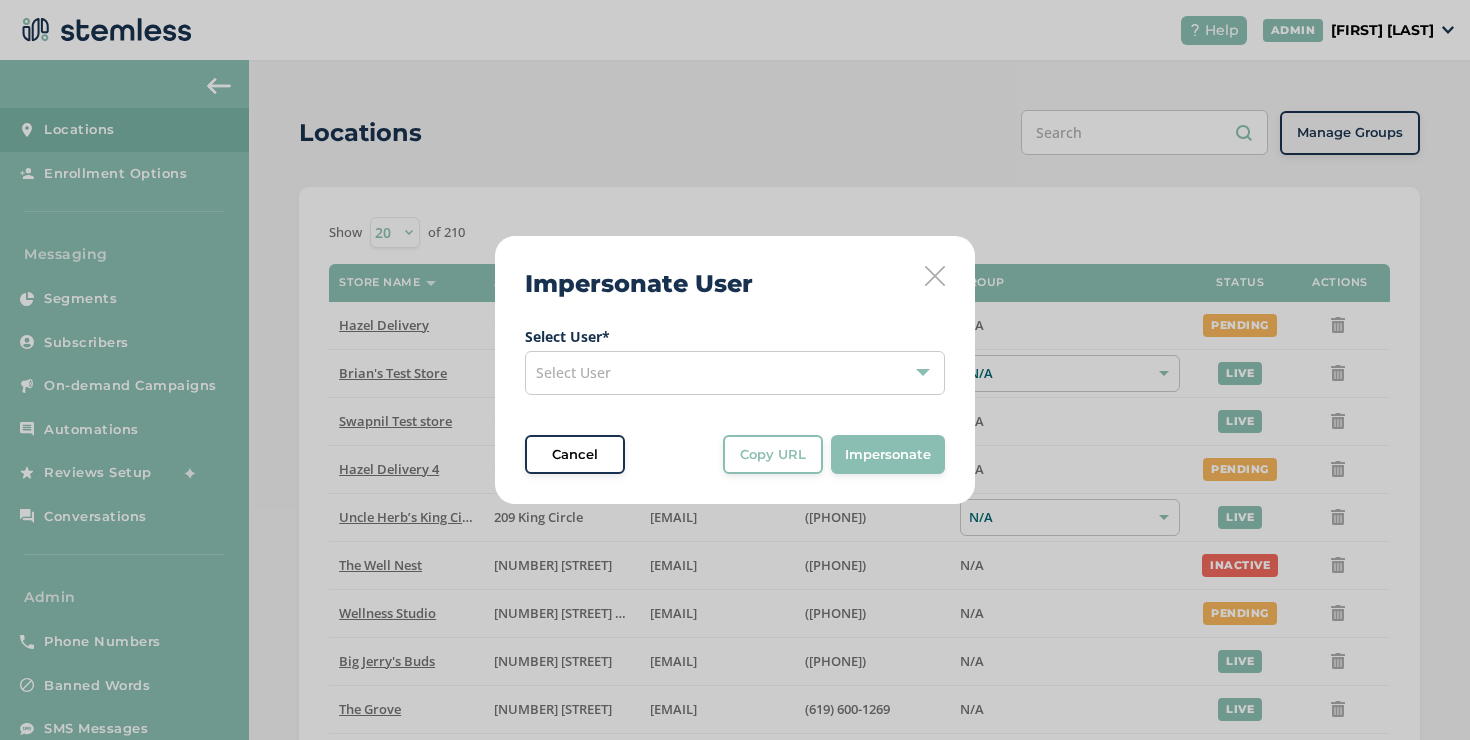 click on "Select User" at bounding box center [735, 373] 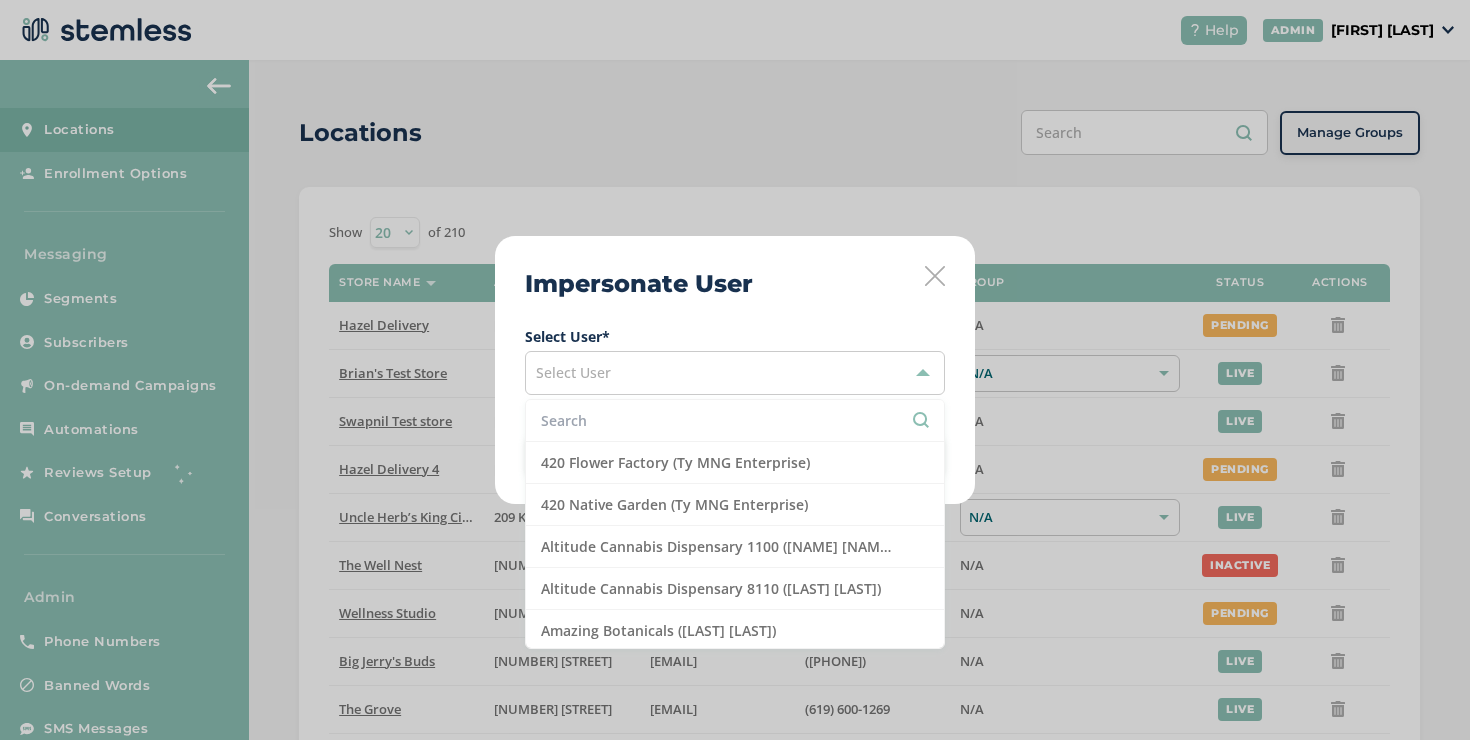 click on "Impersonate User Select User * Select User 420 Flower Factory ([LAST] [LAST]) 420 Native Garden ([LAST] [LAST]) Altitude Cannabis Dispensary 1100 ([LAST] [LAST]) Altitude Cannabis Dispensary 8110 ([LAST] [LAST]) Amazing Botanicals ([LAST] [LAST]) Atlas Garden Delivery ([LAST] [LAST]) Berna Leno Dispensary ([LAST] [LAST]) Beyond Rooted ([LAST] [LAST]) Big Jerry's Buds ([LAST] [LAST]) Bloom City - Ann Arbor ([LAST] [LAST]) Bloom City - Kalamazoo ([LAST] [LAST]) Boutique Budz ([LAST] [LAST]) Breckenridge Organic Therapy ([LAST] [LAST]) Brian Vend Account ([LAST] [LAST]) Brian's Test Store ([LAST] [LAST]) Brians MTA Test Store ([LAST] [LAST]) Bulldog Cannabis ([LAST] [LAST]) C21 - Aberdeen ([LAST] [LAST]) C21 - Hoquiam ([LAST] [LAST]) C21 - Ocean Shores ([LAST] [LAST]) CBDfx ([LAST] [LAST]) Cache ([LAST] [LAST]) Cali Blaze Co ([LAST] [LAST]) Cana Harbor ([LAST] [LAST]) Canna Cure ([LAST] [LAST]) Canna Cure II ([LAST] [LAST]) OG Time ([LAST] [LAST])" at bounding box center [735, 370] 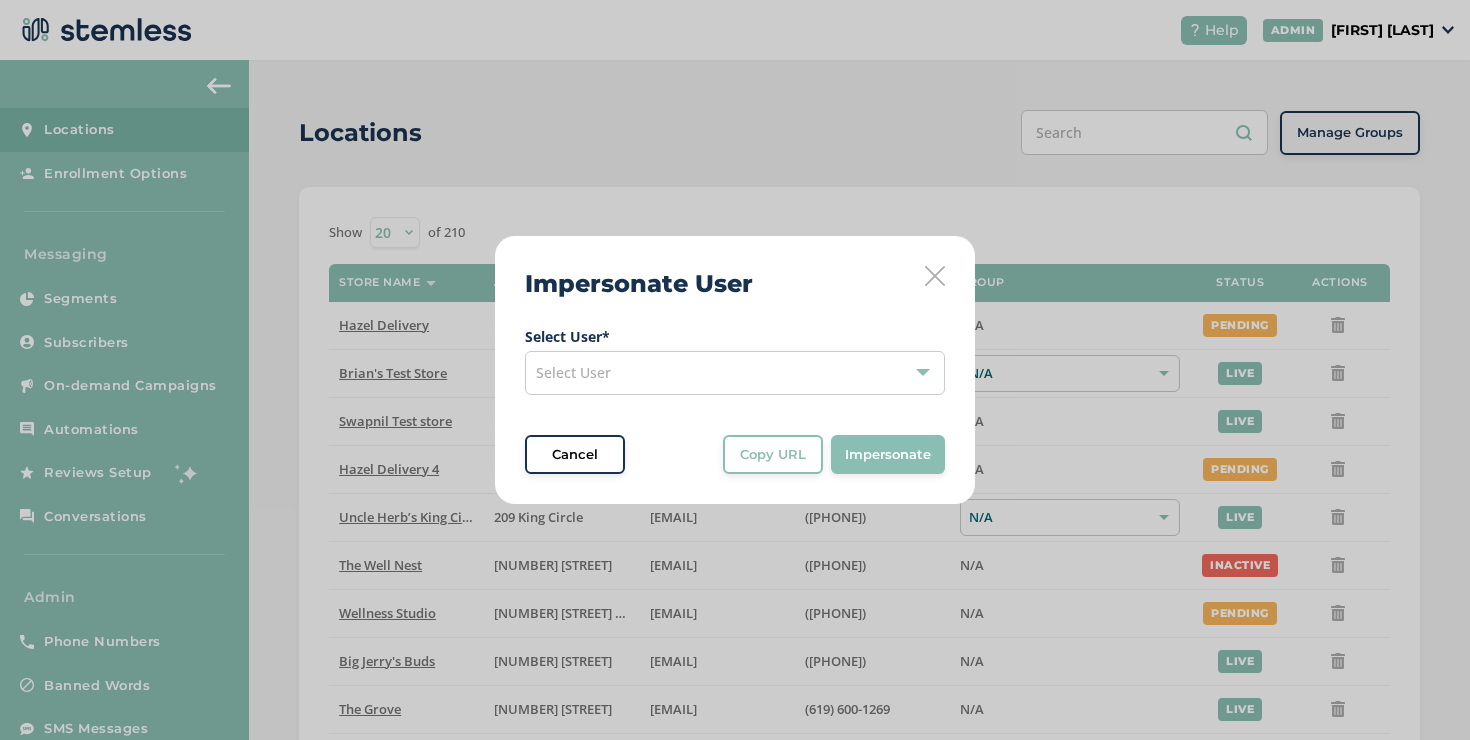 click on "Impersonate User Select User * Select User Cancel Copy URL Copy URL to clipboard, then paste it in a new incognito window Impersonate" at bounding box center (735, 370) 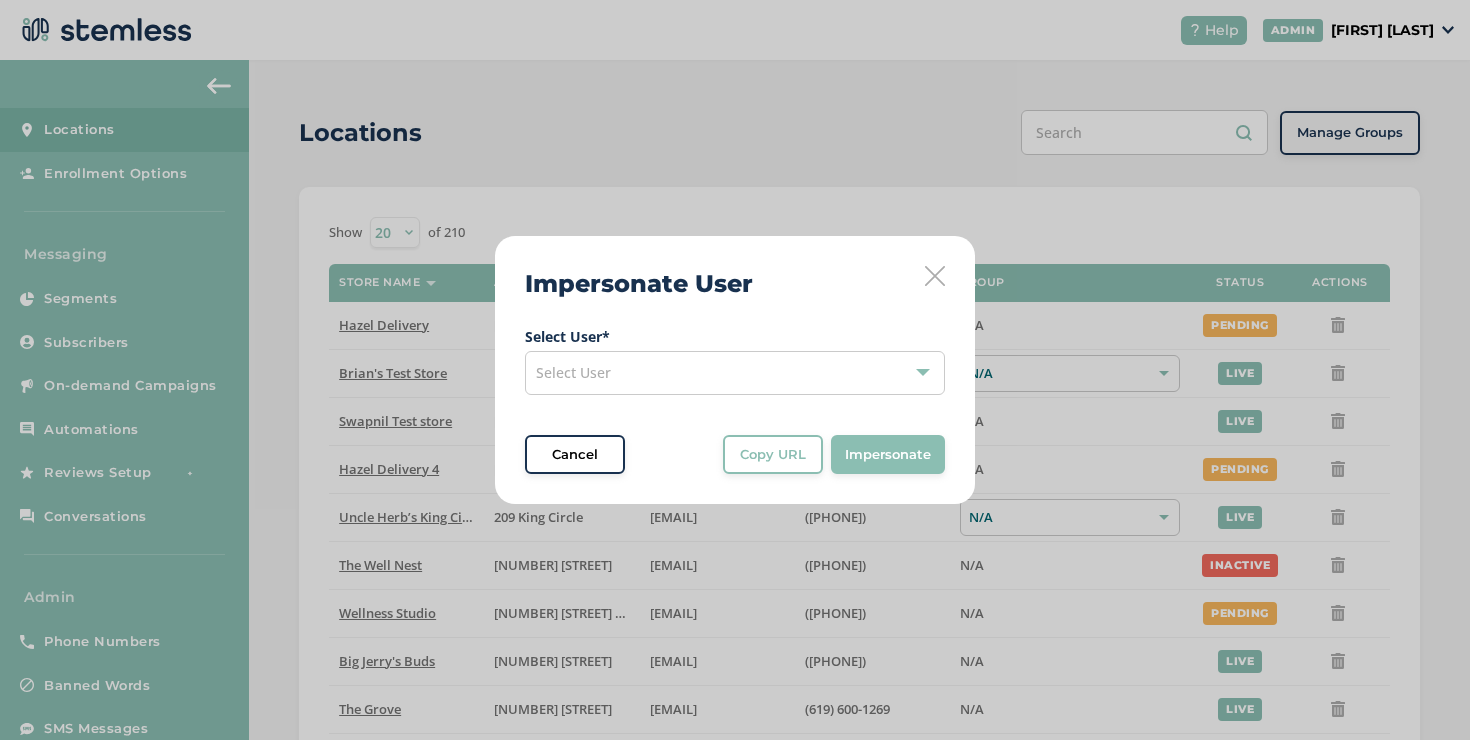 click on "Cancel" at bounding box center (575, 455) 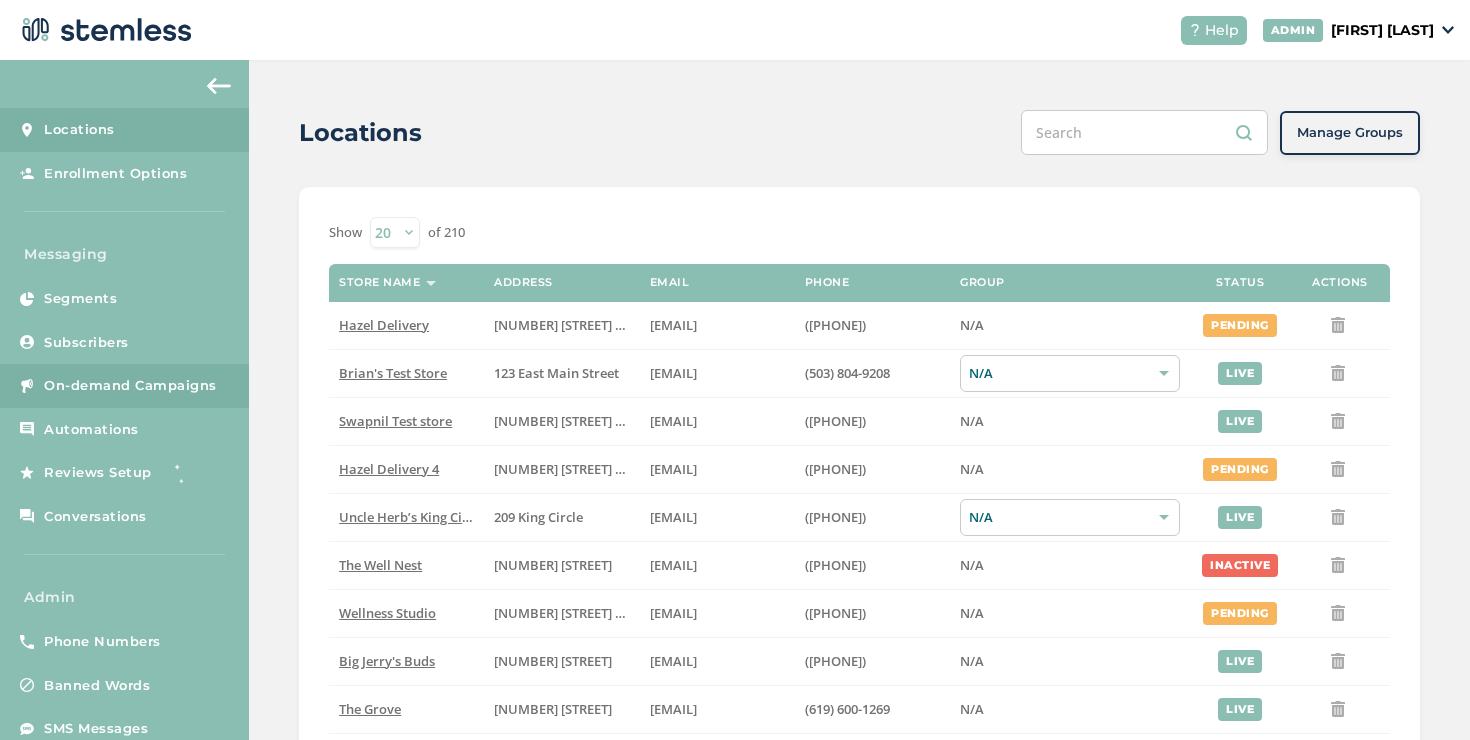 click on "On-demand Campaigns" at bounding box center [130, 386] 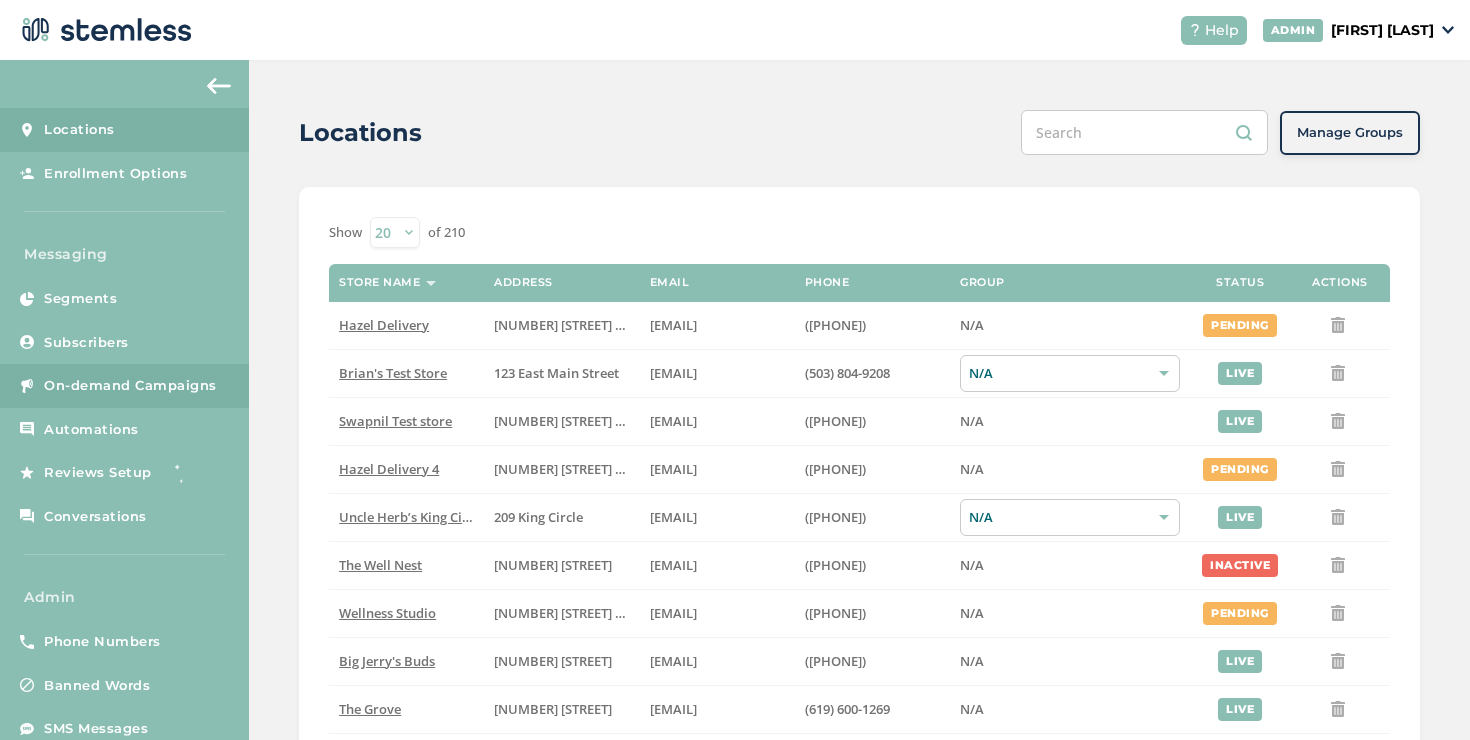 click on "On-demand Campaigns" at bounding box center (130, 386) 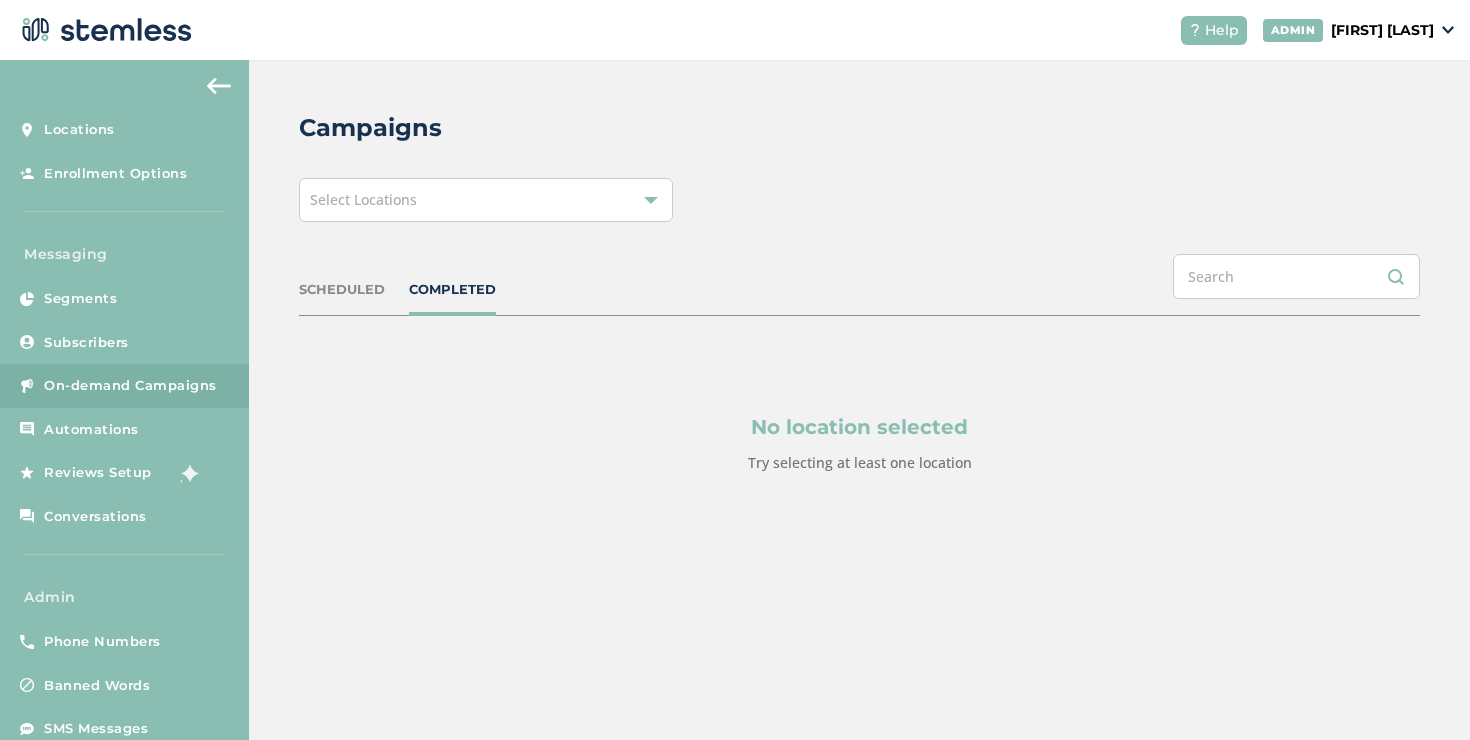 click on "Select Locations" at bounding box center (486, 200) 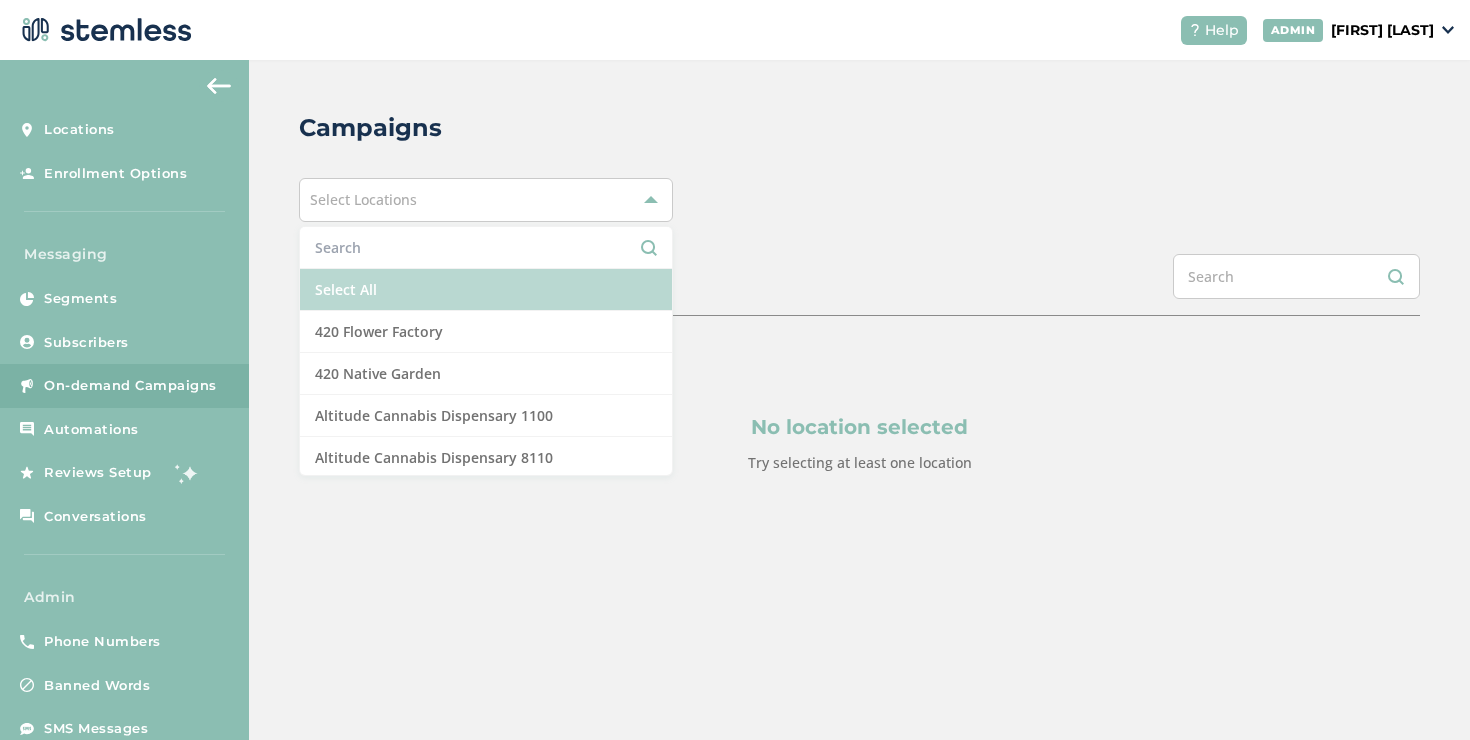 click on "Select All" at bounding box center [486, 290] 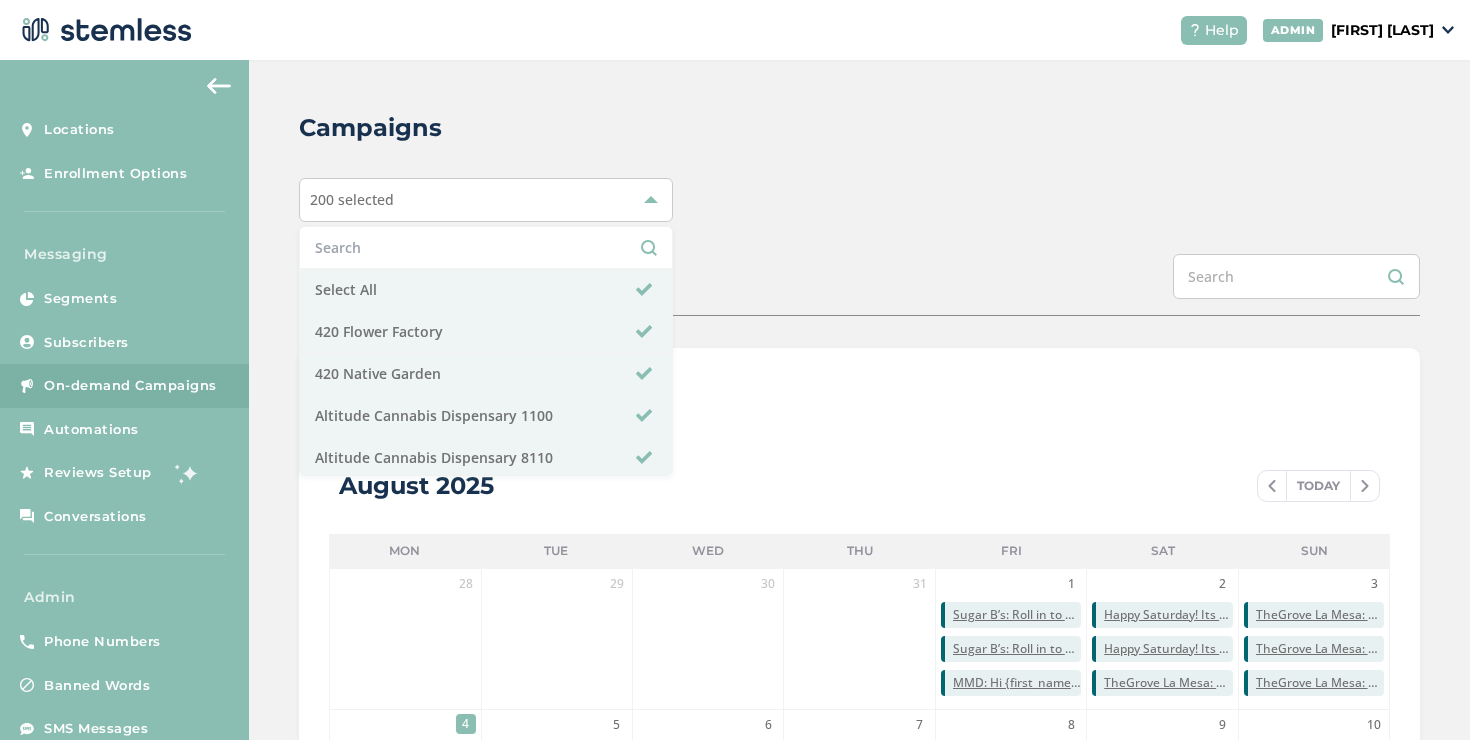 click on "200 selected Select All 420 Flower Factory 420 Native Garden Altitude Cannabis Dispensary 1100 Altitude Cannabis Dispensary 8110 Amazing Botanicals Atlas Garden Delivery Berna Leno Dispensary Beyond Rooted Big Jerry's Buds Bloom City - Ann Arbor Bloom City - Kalamazoo Boutique Budz Breckenridge Organic Therapy Brian Vend account Brian's Test Store Brians MTA test store Bulldog Cannabis C21 - Aberdeen C21 - Hoquiam C21 - Ocean Shores Cache Cali Blaze co Cana Harbor Canna Cure Canna Cure II Cannabis Club Cannabis clubhouse Cannabis Superstore Cannasseur CBDfx Charlies Cookies PDX Crescent Canna Daylite Cannabis Dinith Test Dispo Bay City North Dispo Bay City South Dispo Hazel Park Dispo Romeo Dispo Whitmore Lake Dr. Greenthumb's LAX Dubie'z Smoke Shop Eden (Okmulgee) Edmond Store Emerald Triangle Euphoros Exhibit Cannabis - Port Huron Exhibits Cannabis - Burton Farm Grass Table Fire Creek Five Star Happi" at bounding box center (859, 200) 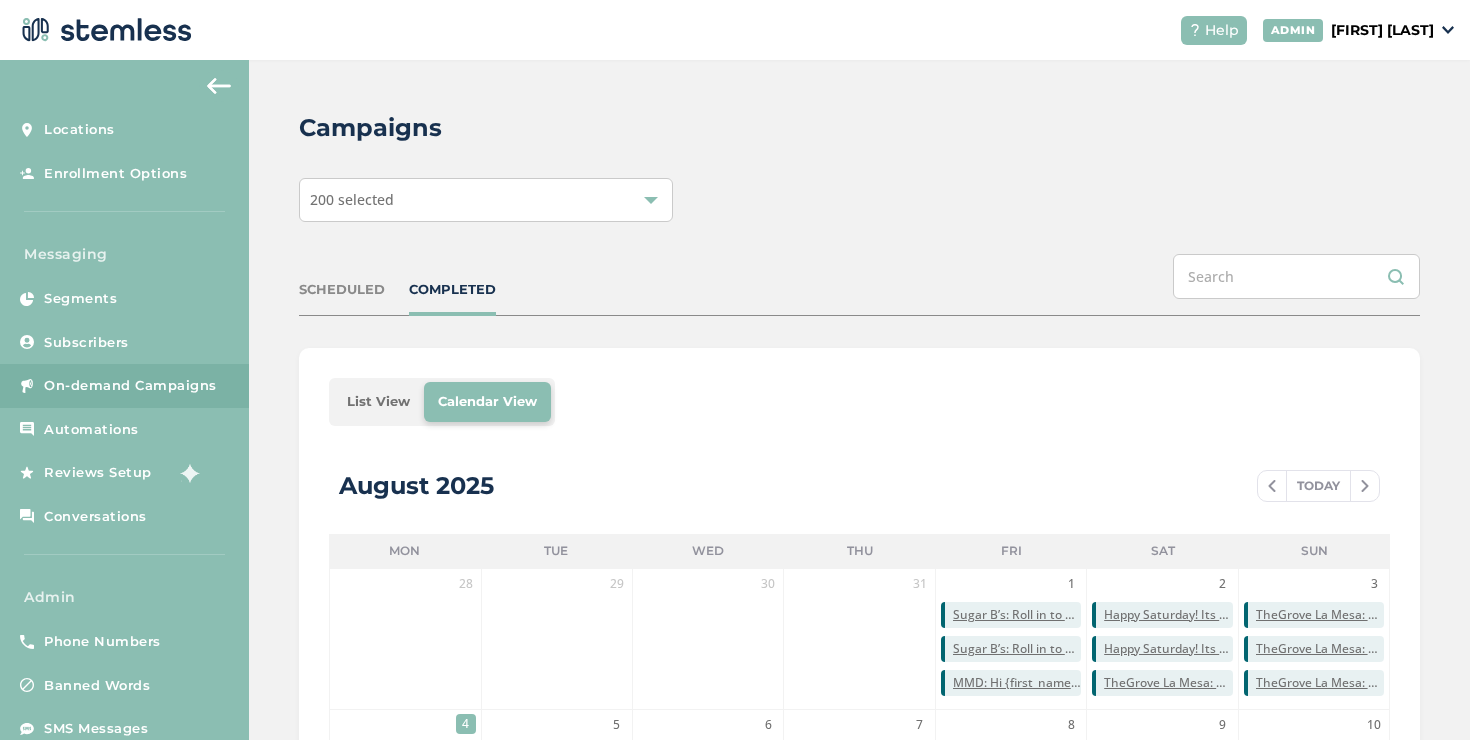 click on "List View" at bounding box center [378, 402] 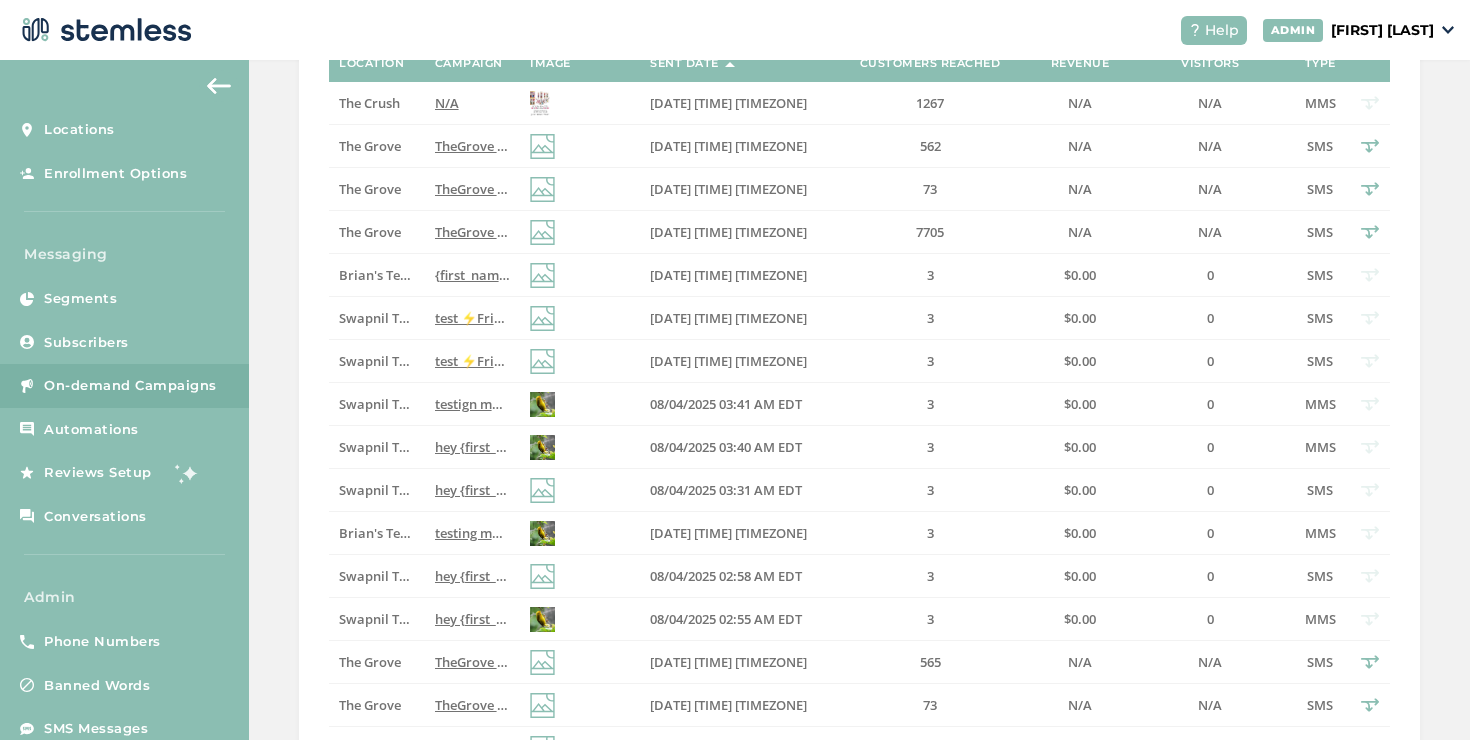 scroll, scrollTop: 344, scrollLeft: 0, axis: vertical 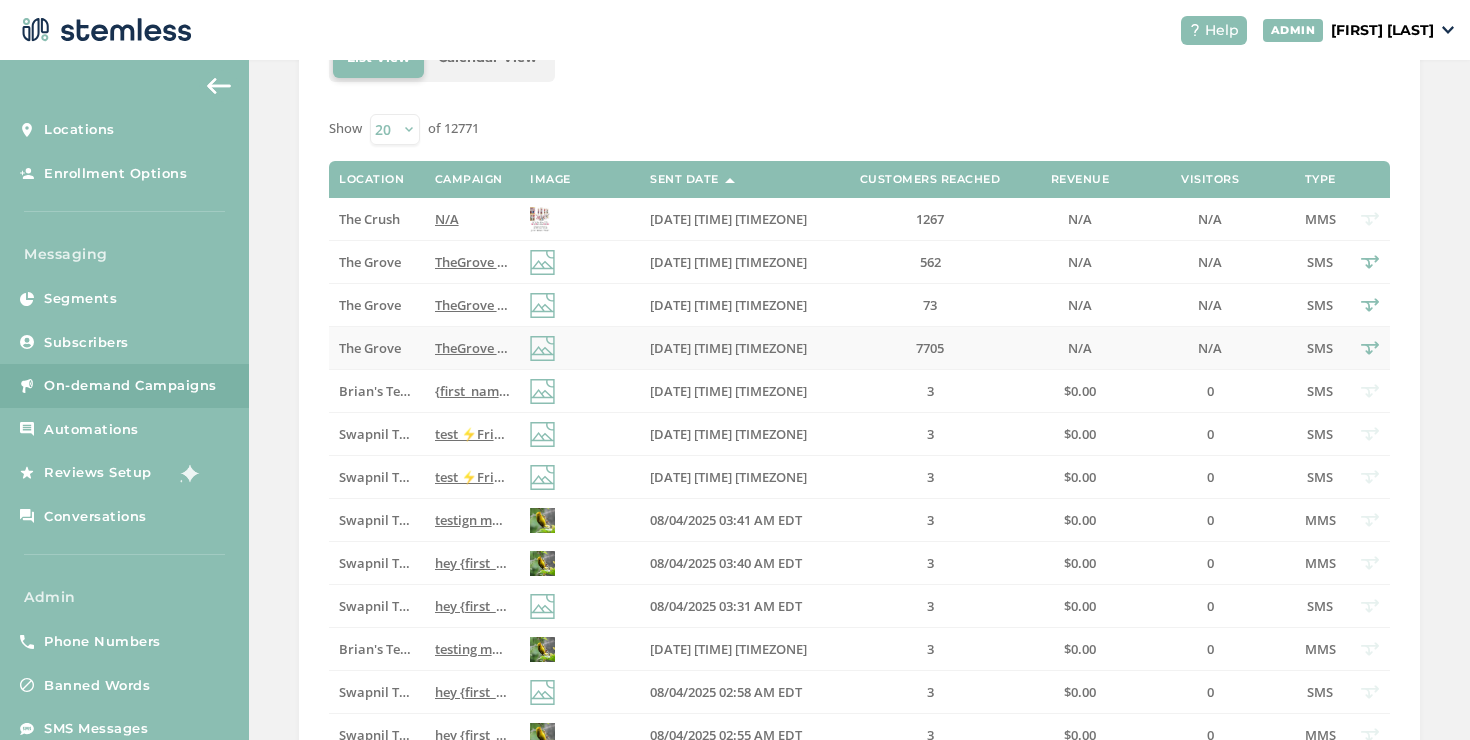 click on "The Grove" at bounding box center (370, 348) 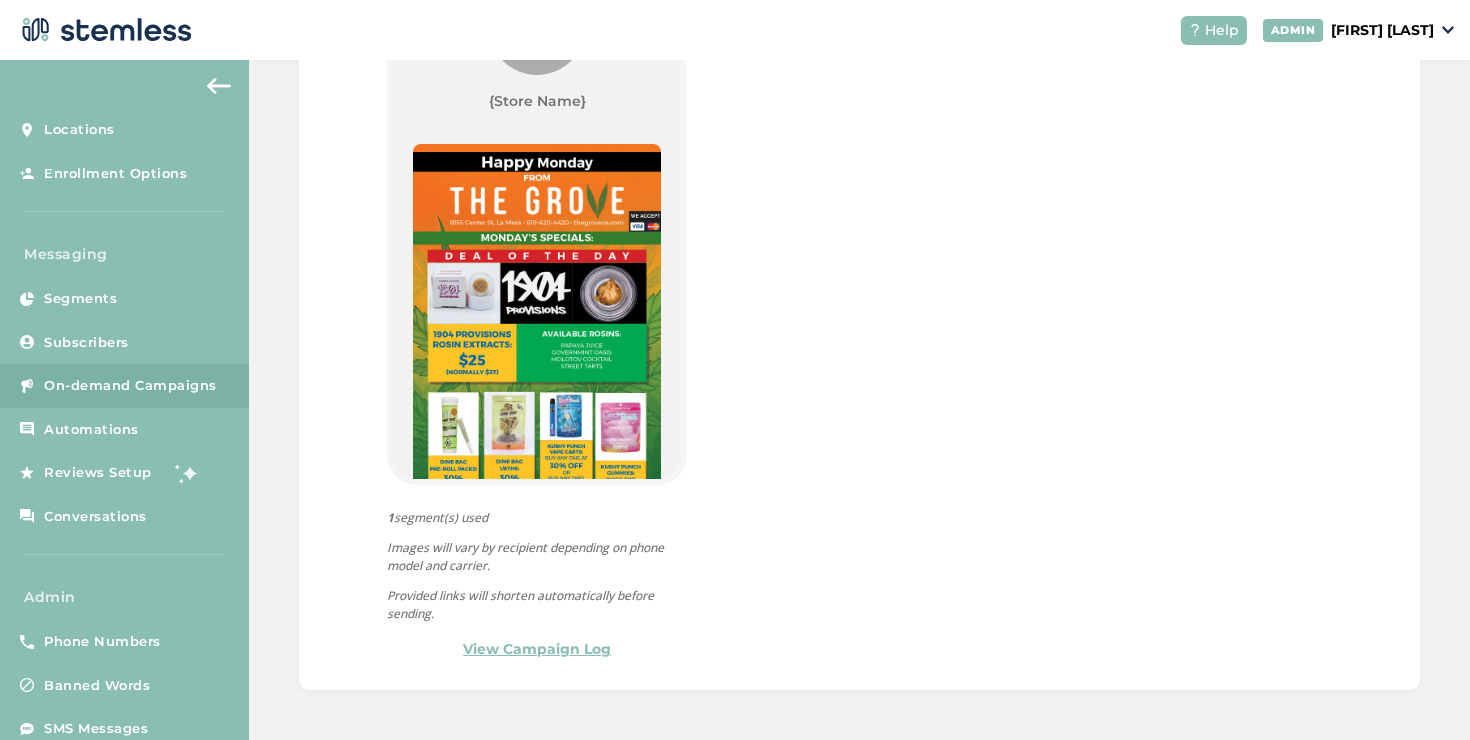 scroll, scrollTop: 1145, scrollLeft: 0, axis: vertical 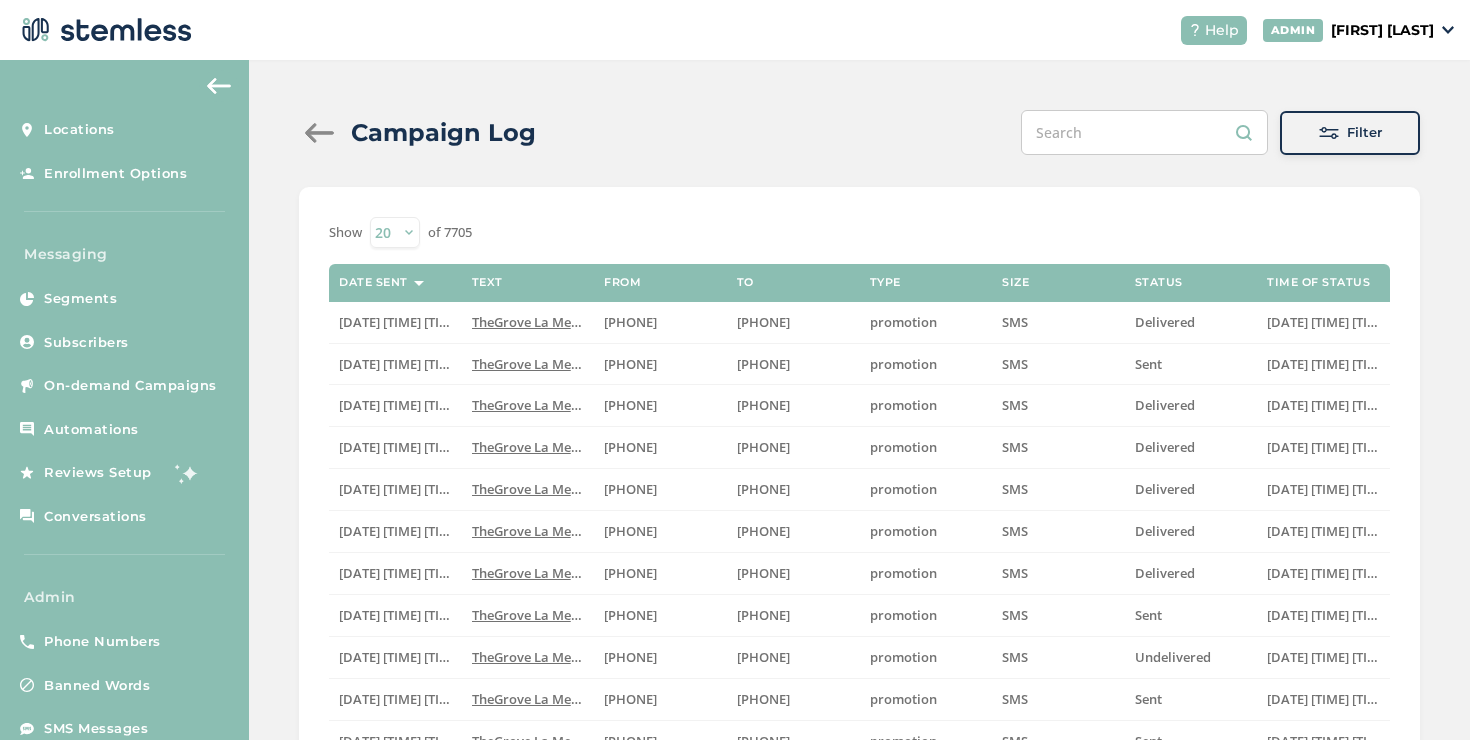 click at bounding box center (319, 133) 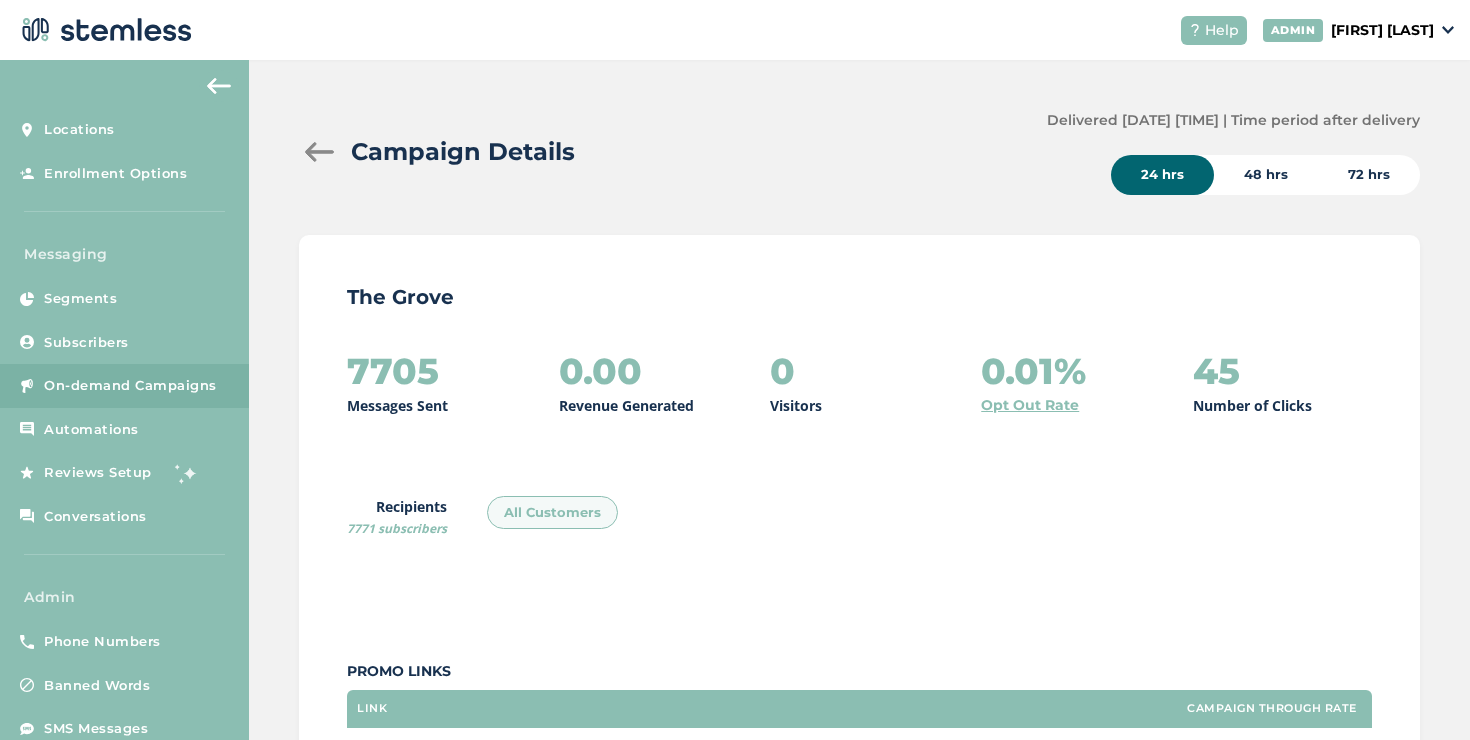 click at bounding box center [319, 152] 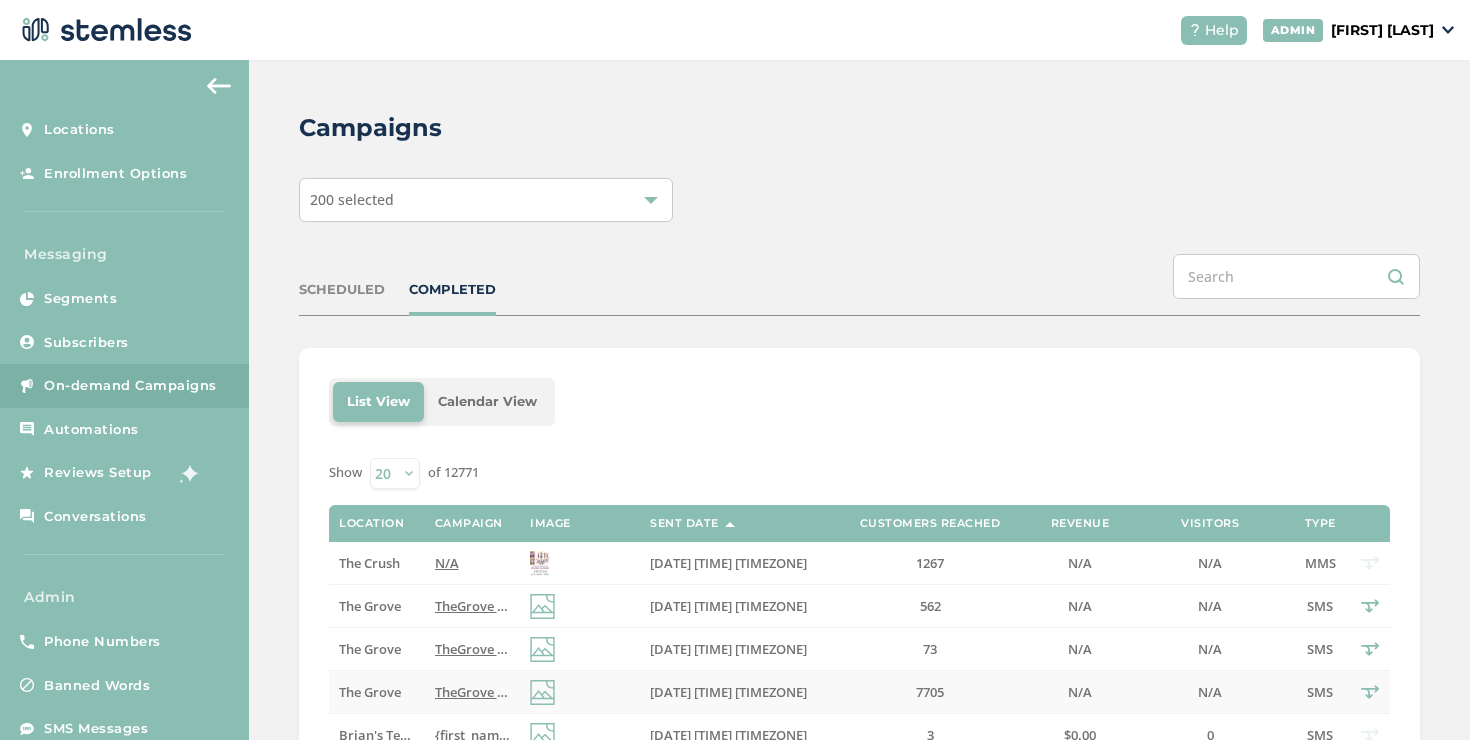 click on "[DATE] [TIME] [TIMEZONE]" at bounding box center [735, 692] 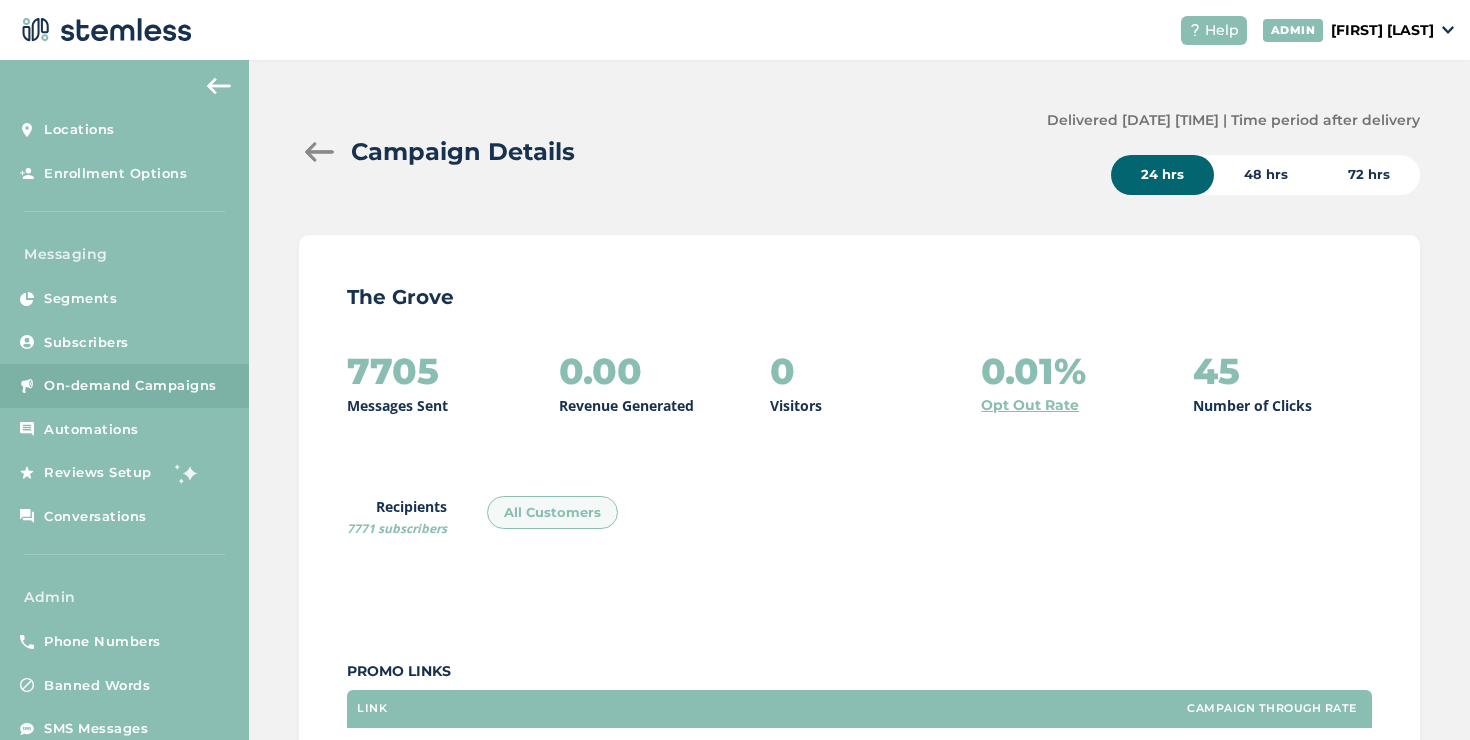 click at bounding box center (319, 152) 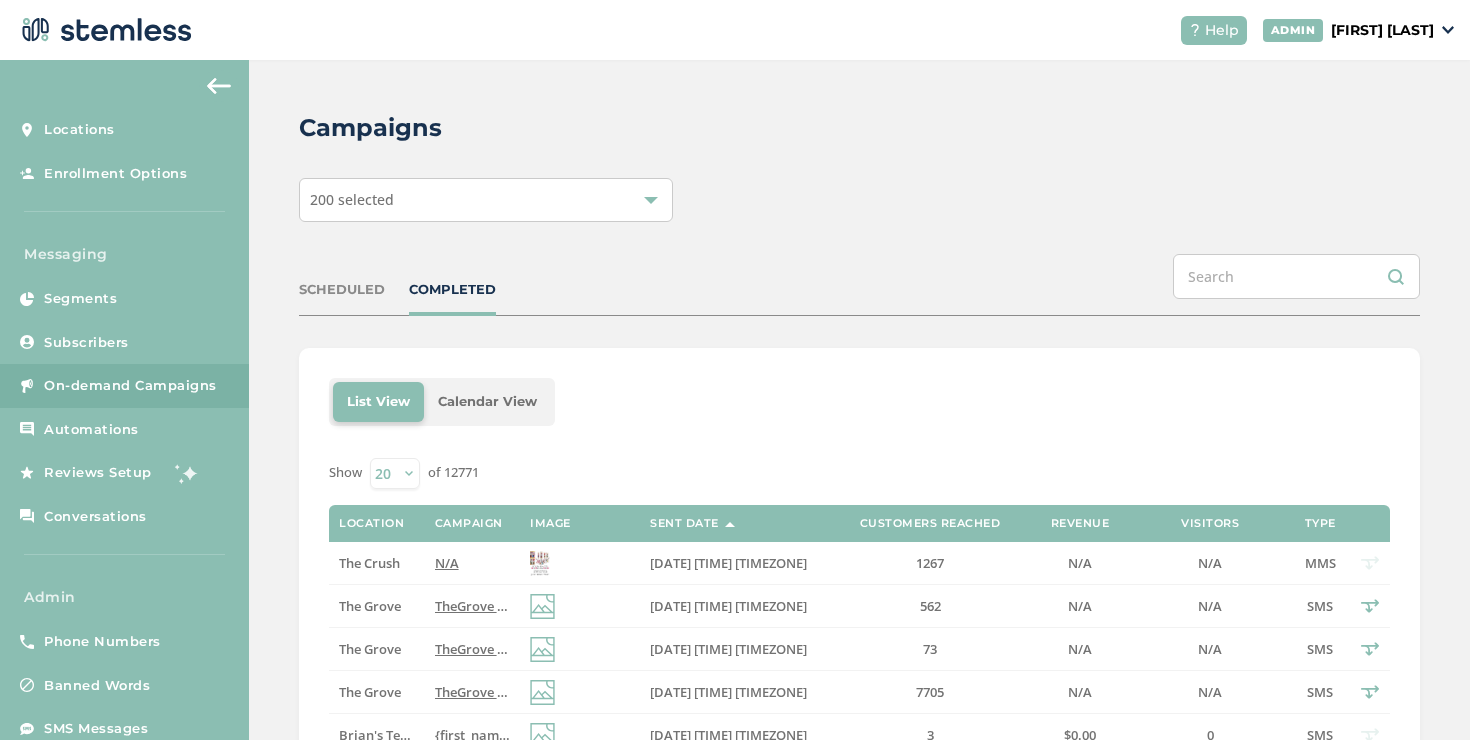 click on "N/A" at bounding box center (447, 563) 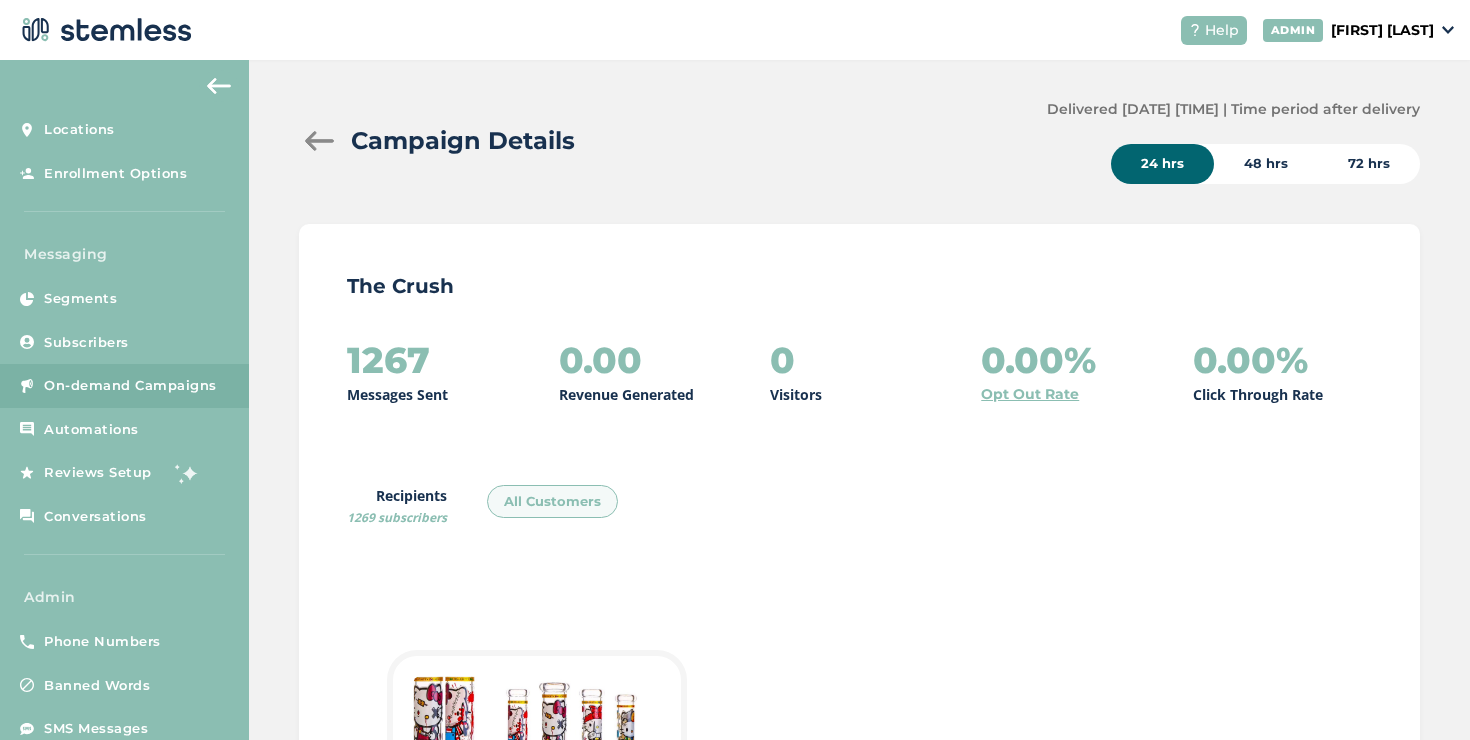 scroll, scrollTop: 0, scrollLeft: 0, axis: both 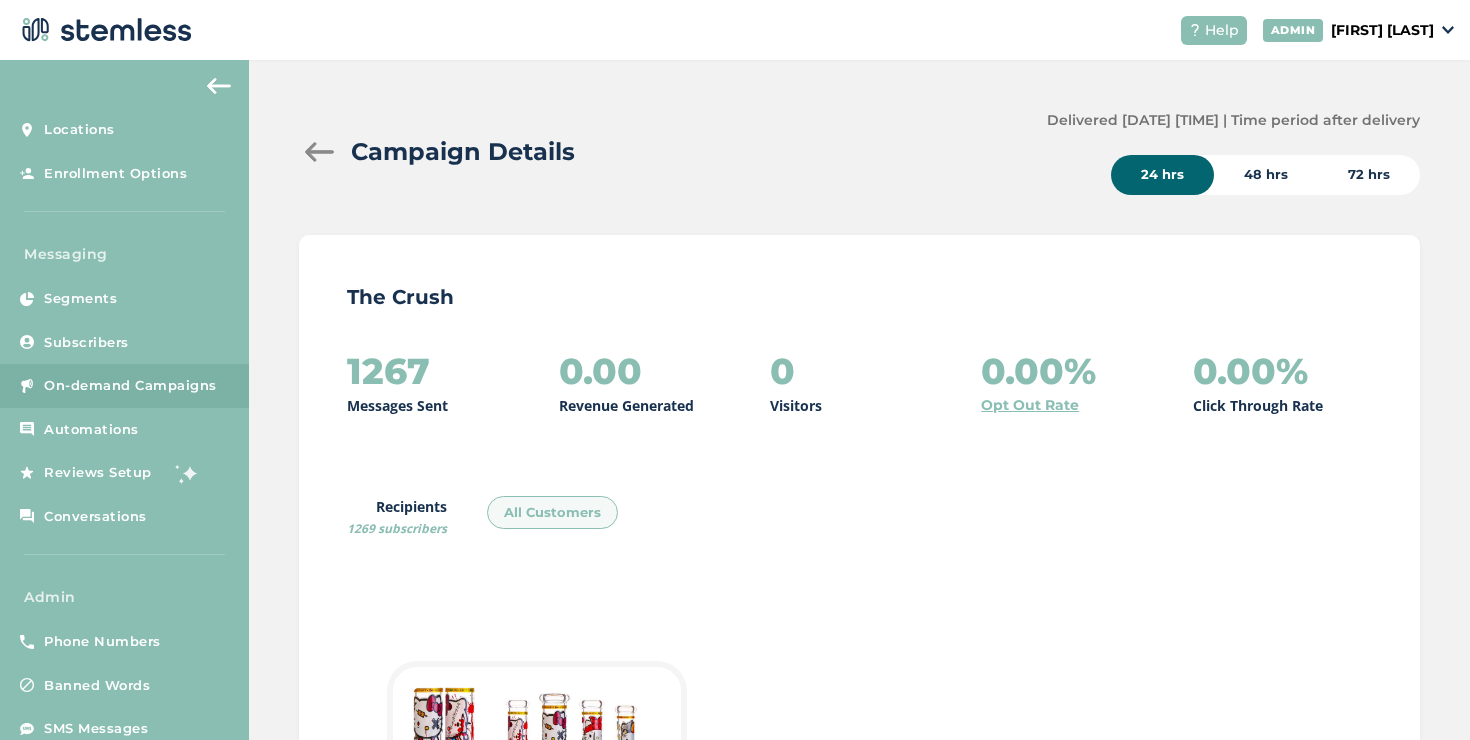 click at bounding box center (319, 152) 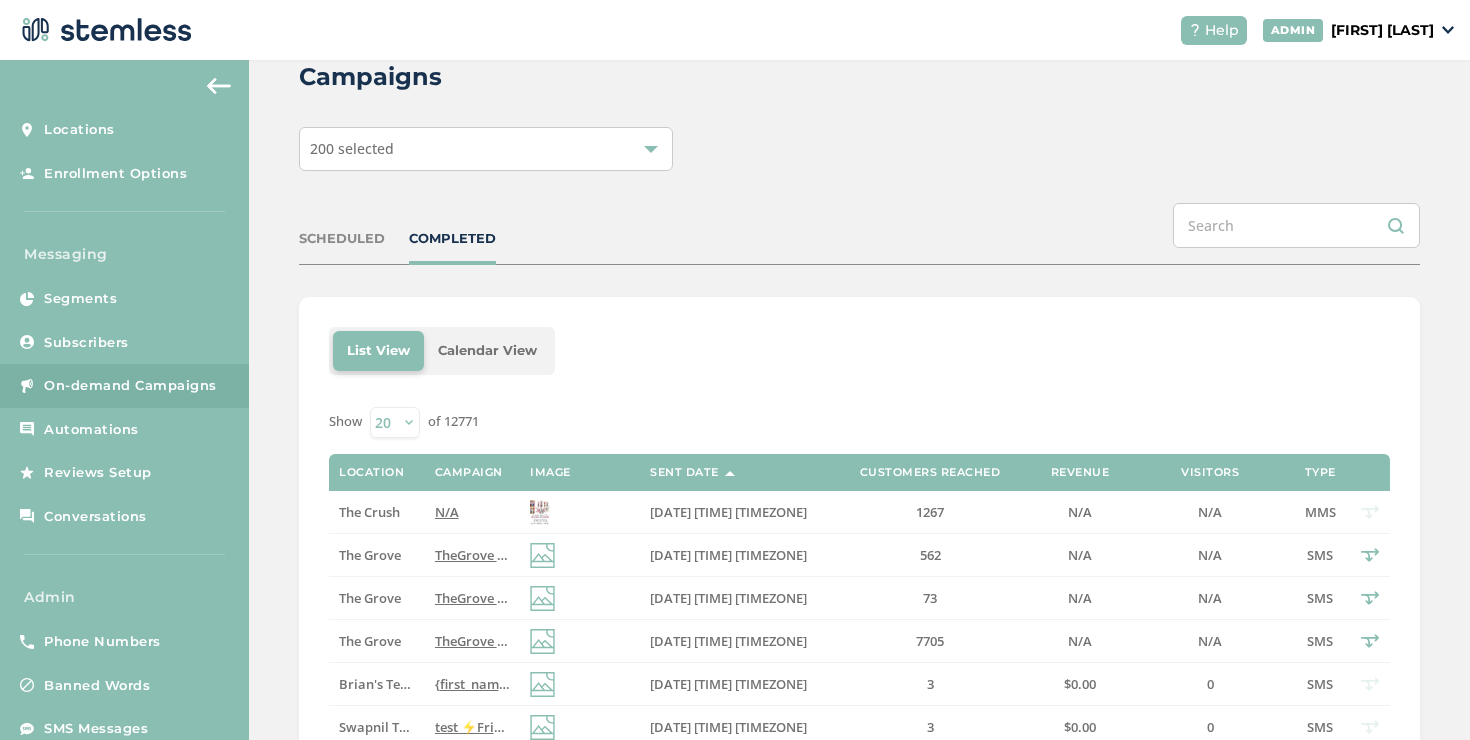 scroll, scrollTop: 87, scrollLeft: 0, axis: vertical 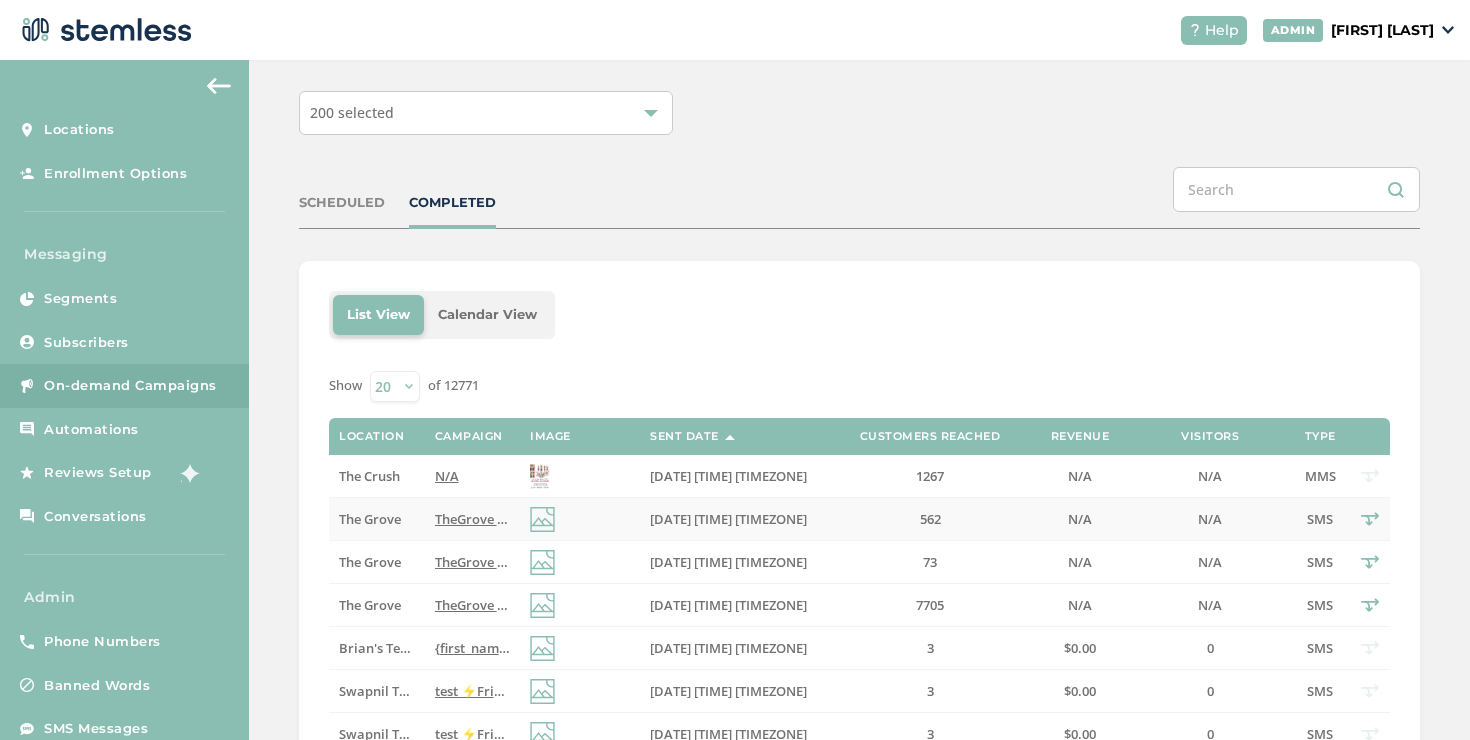 click on "[DATE] [TIME] [TIMEZONE]" at bounding box center [728, 519] 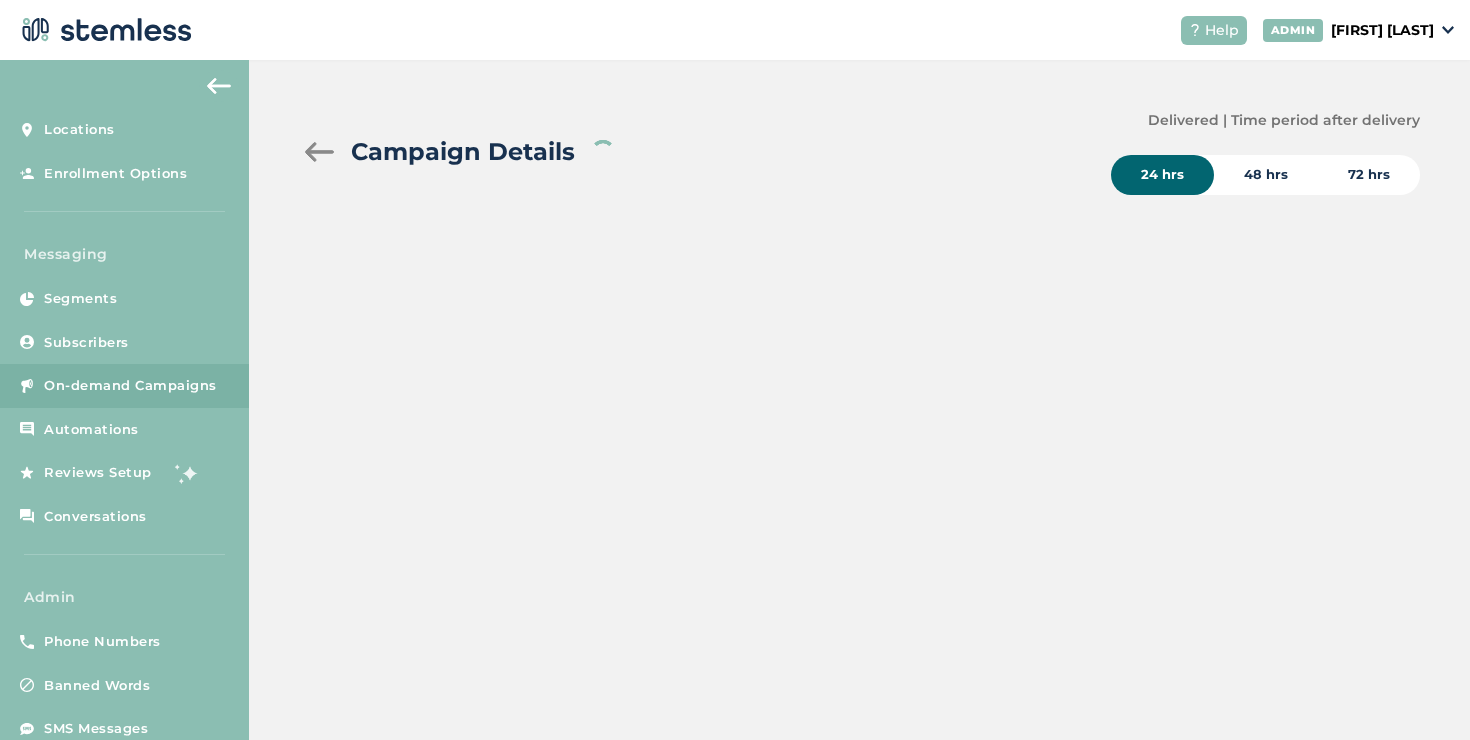 scroll, scrollTop: 0, scrollLeft: 0, axis: both 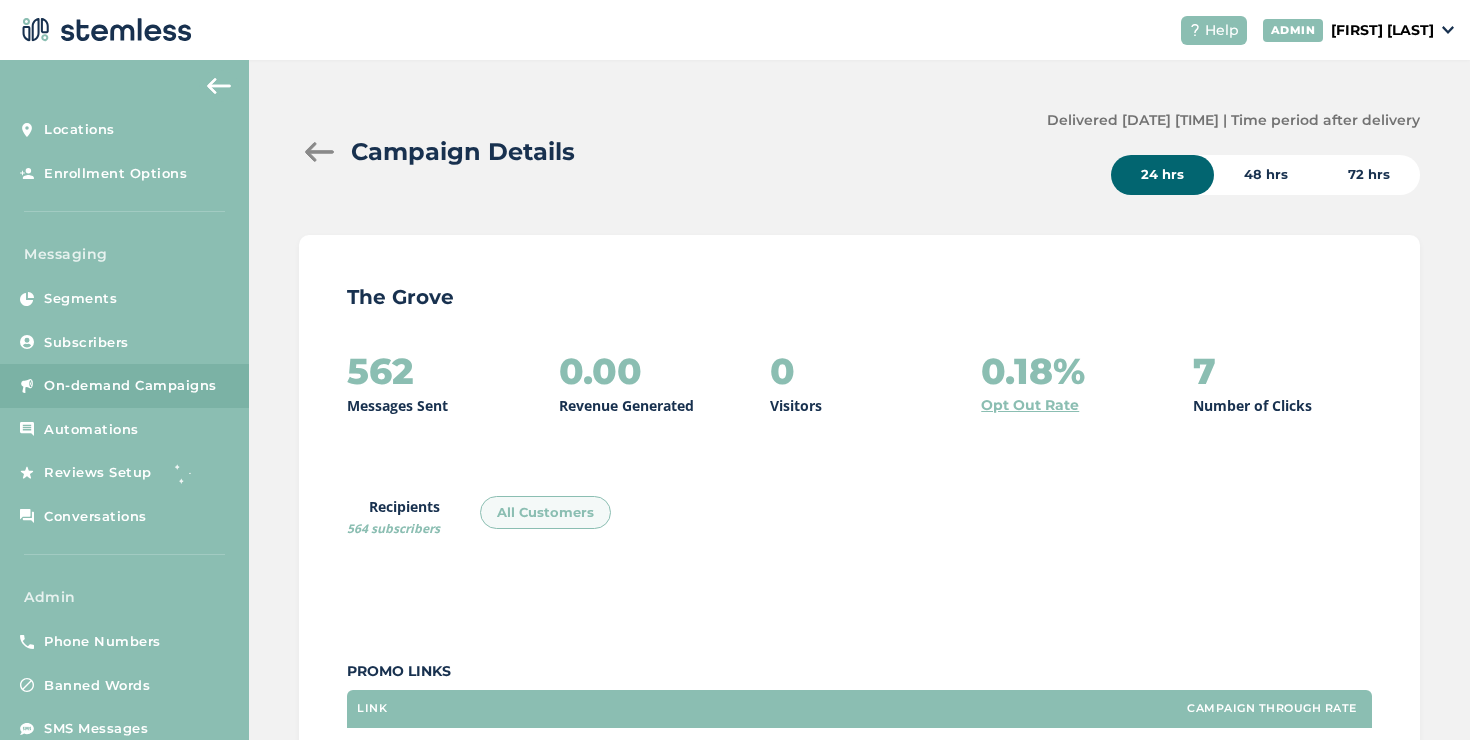 click at bounding box center [319, 152] 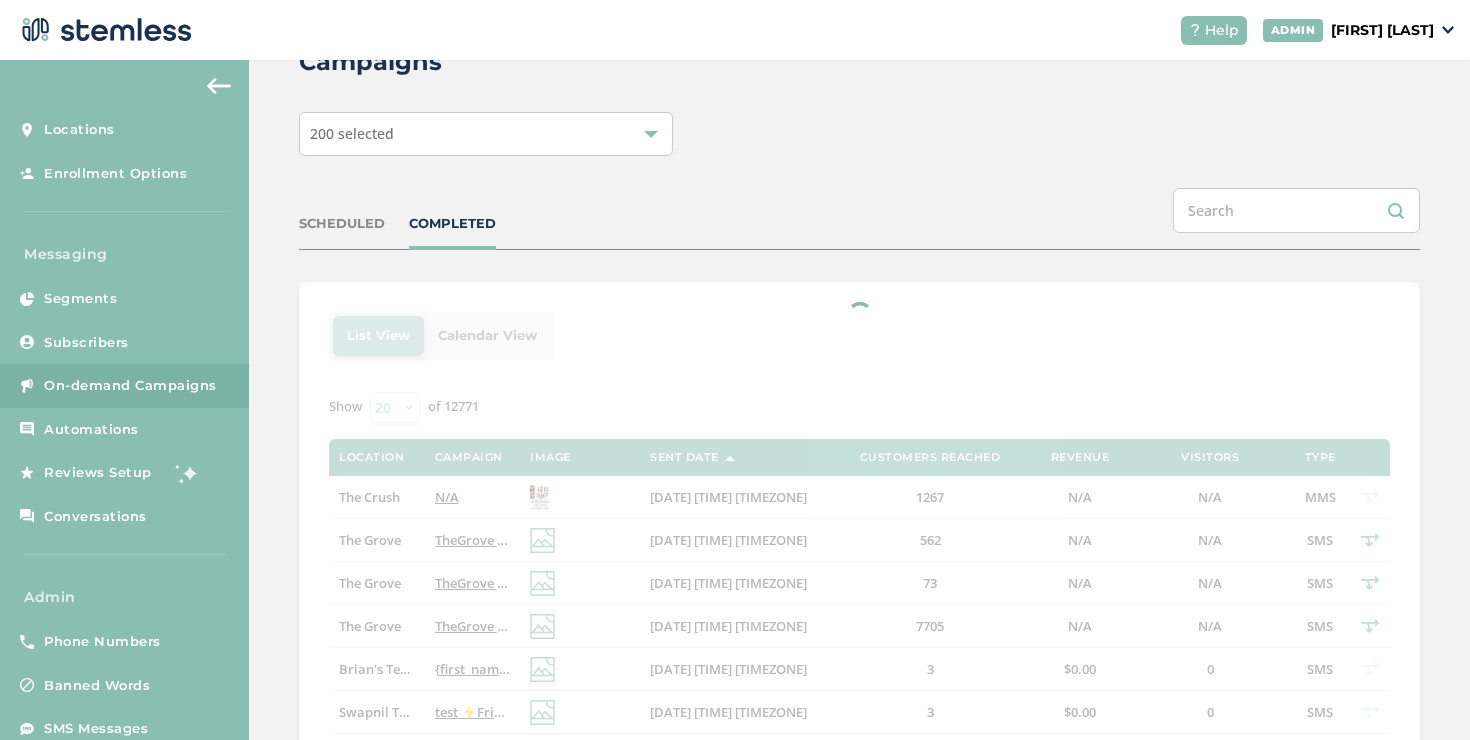 scroll, scrollTop: 129, scrollLeft: 0, axis: vertical 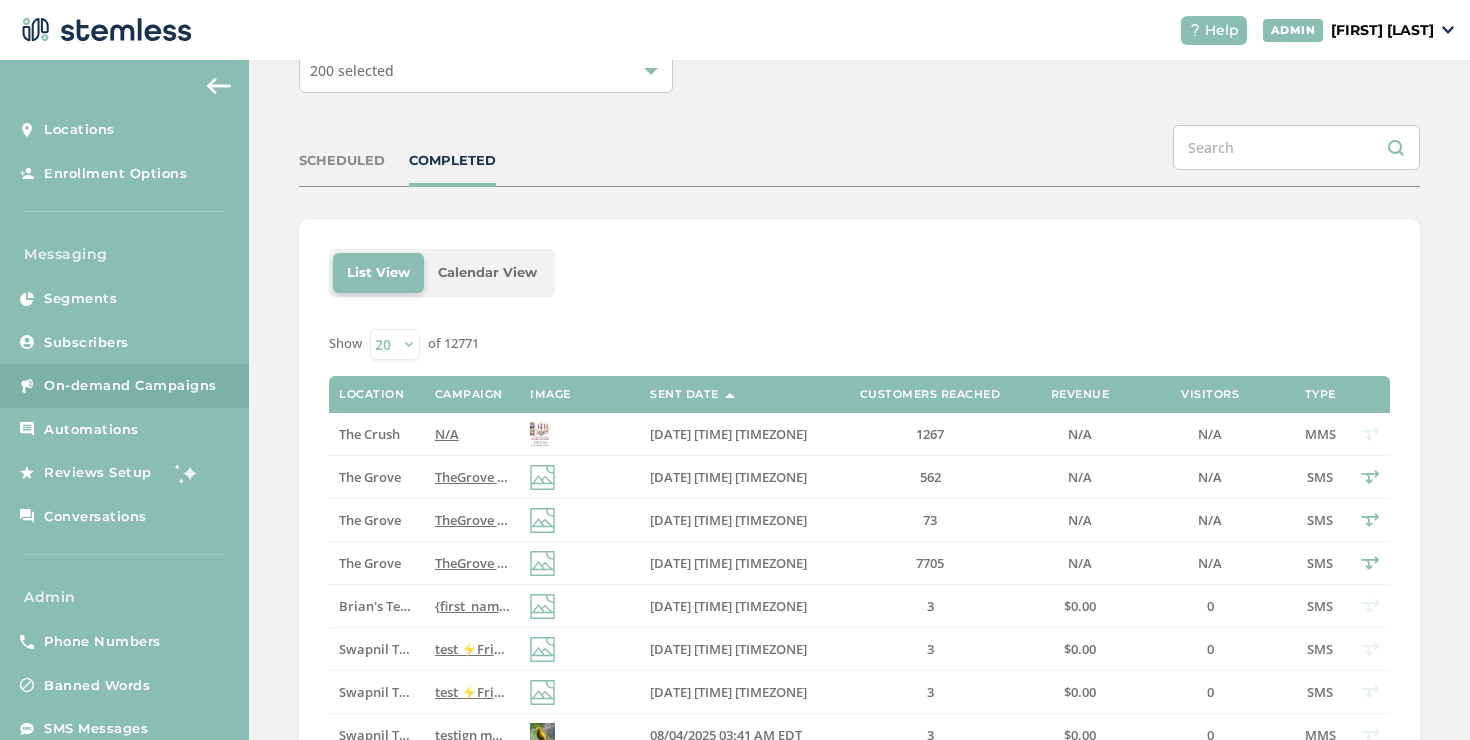 click on "[DATE] [TIME] [TIMEZONE]" at bounding box center [728, 563] 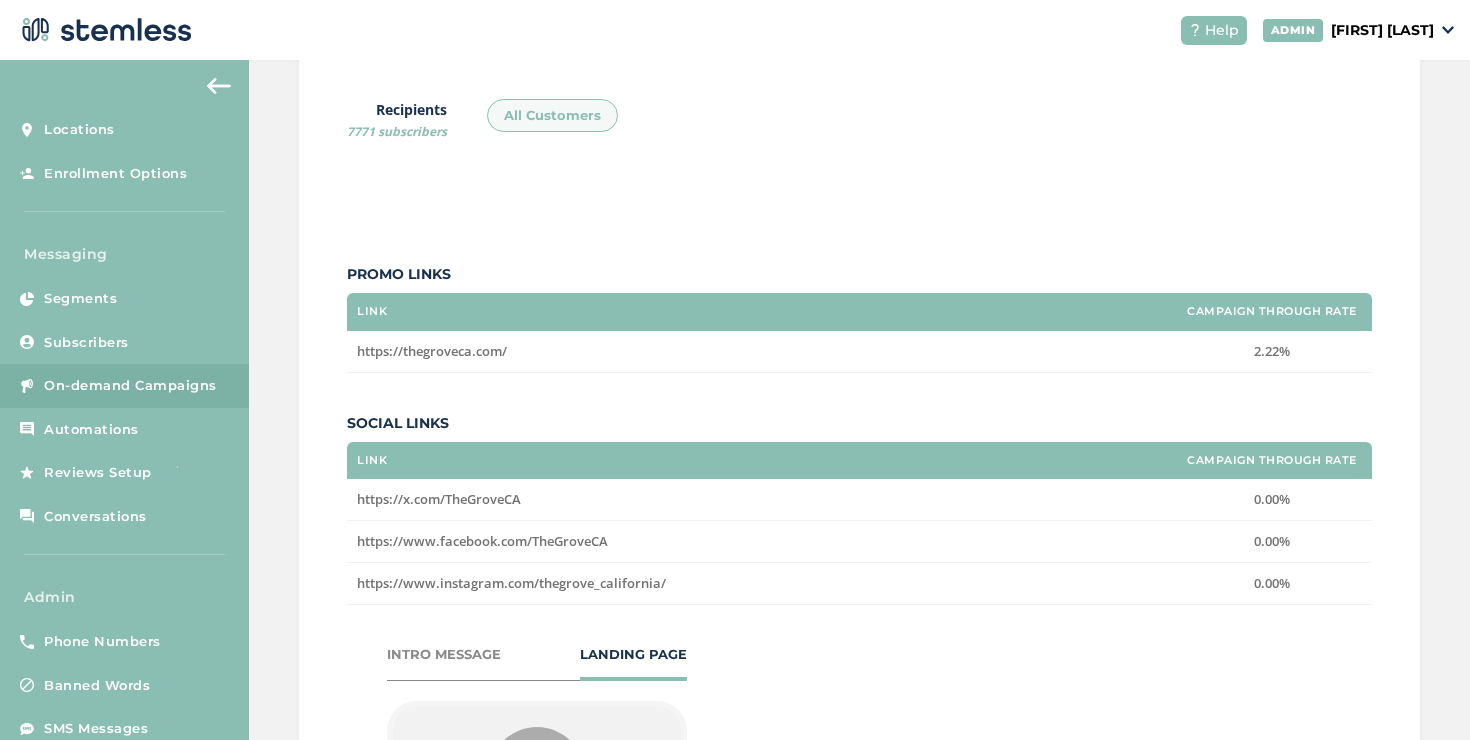 scroll, scrollTop: 716, scrollLeft: 0, axis: vertical 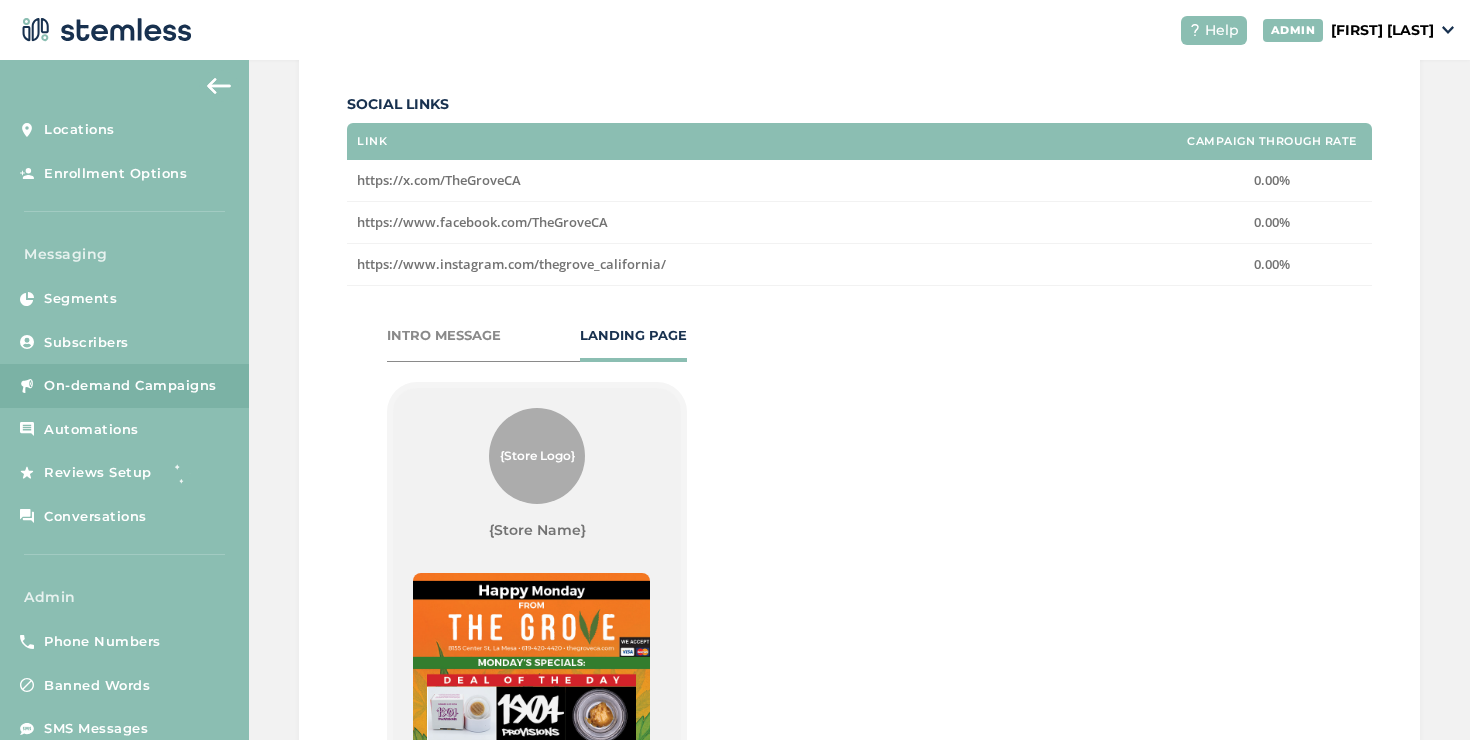 click on "INTRO MESSAGE" at bounding box center (444, 336) 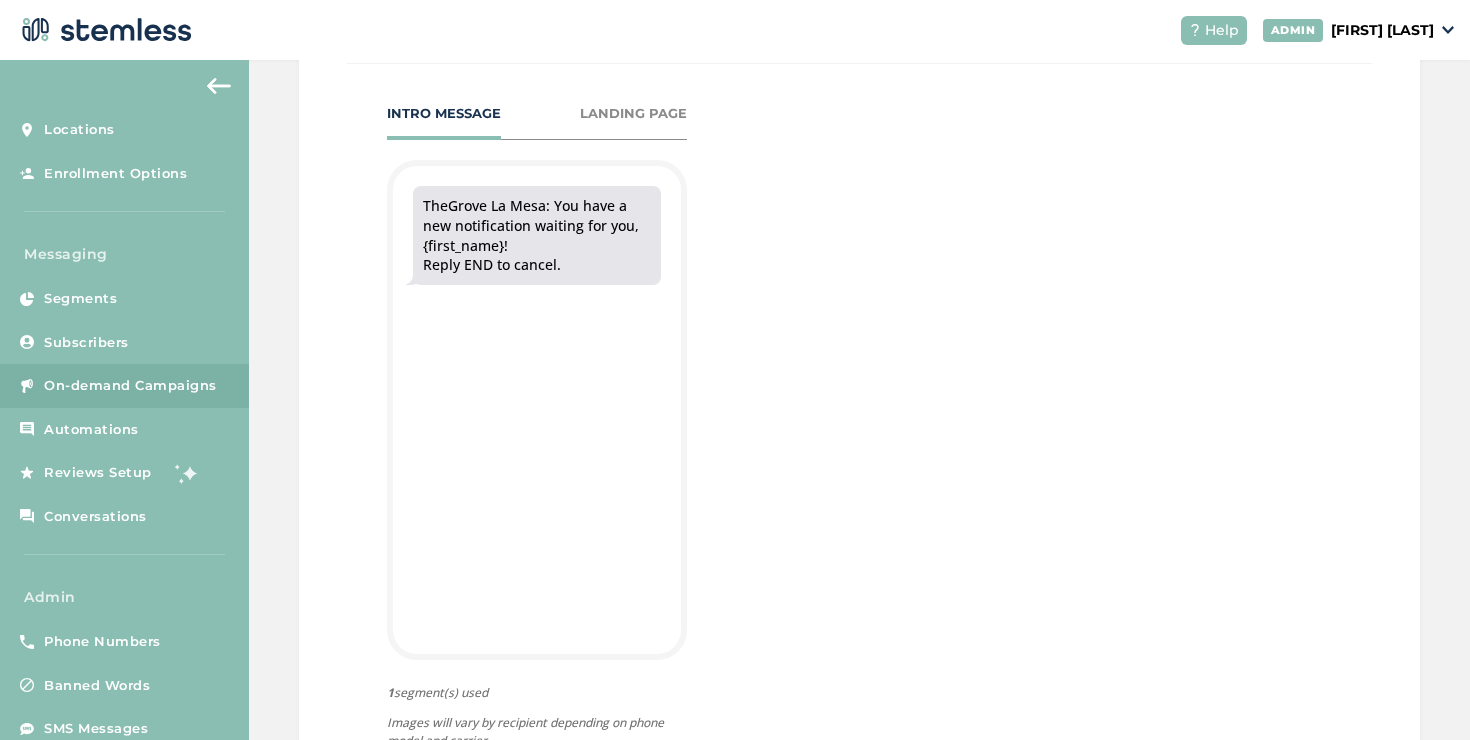 scroll, scrollTop: 1113, scrollLeft: 0, axis: vertical 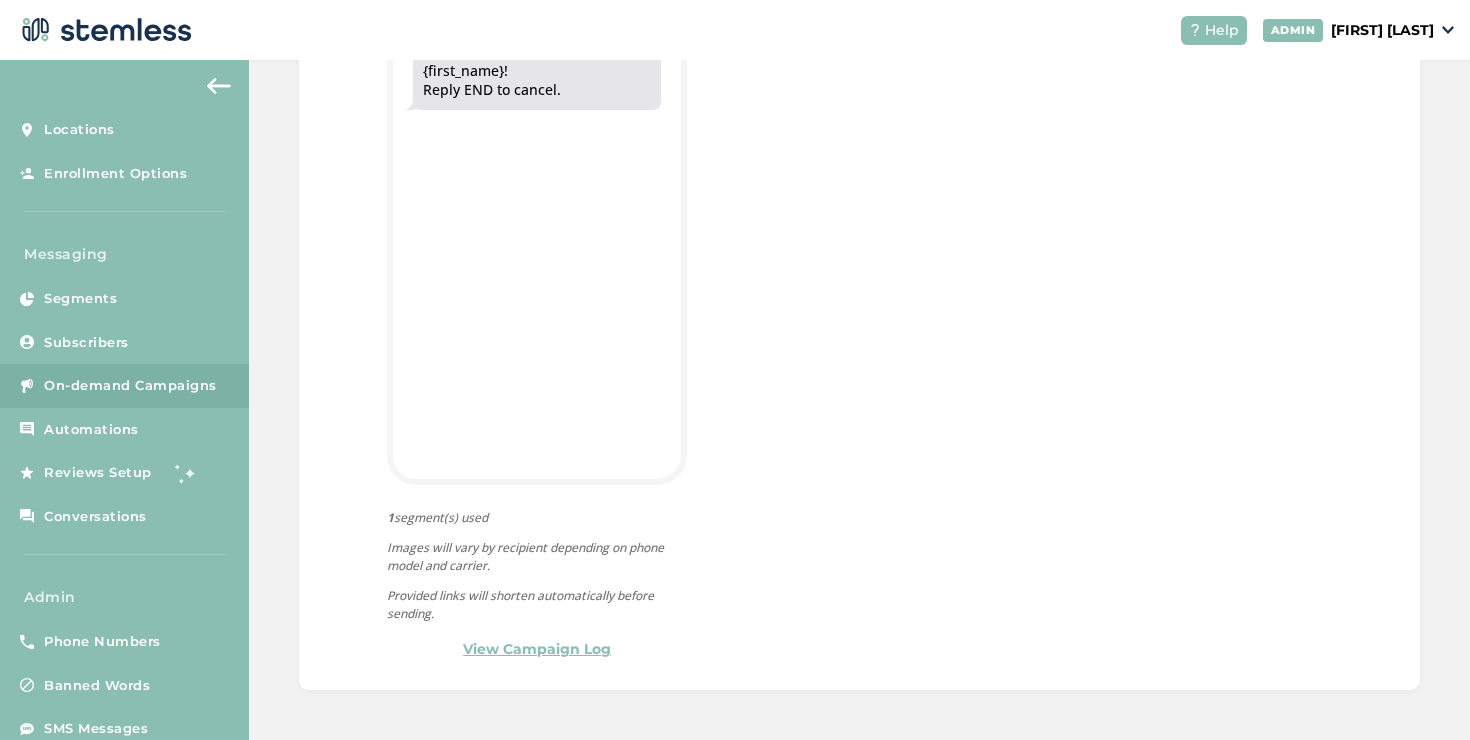 click on "View Campaign Log" at bounding box center (537, 649) 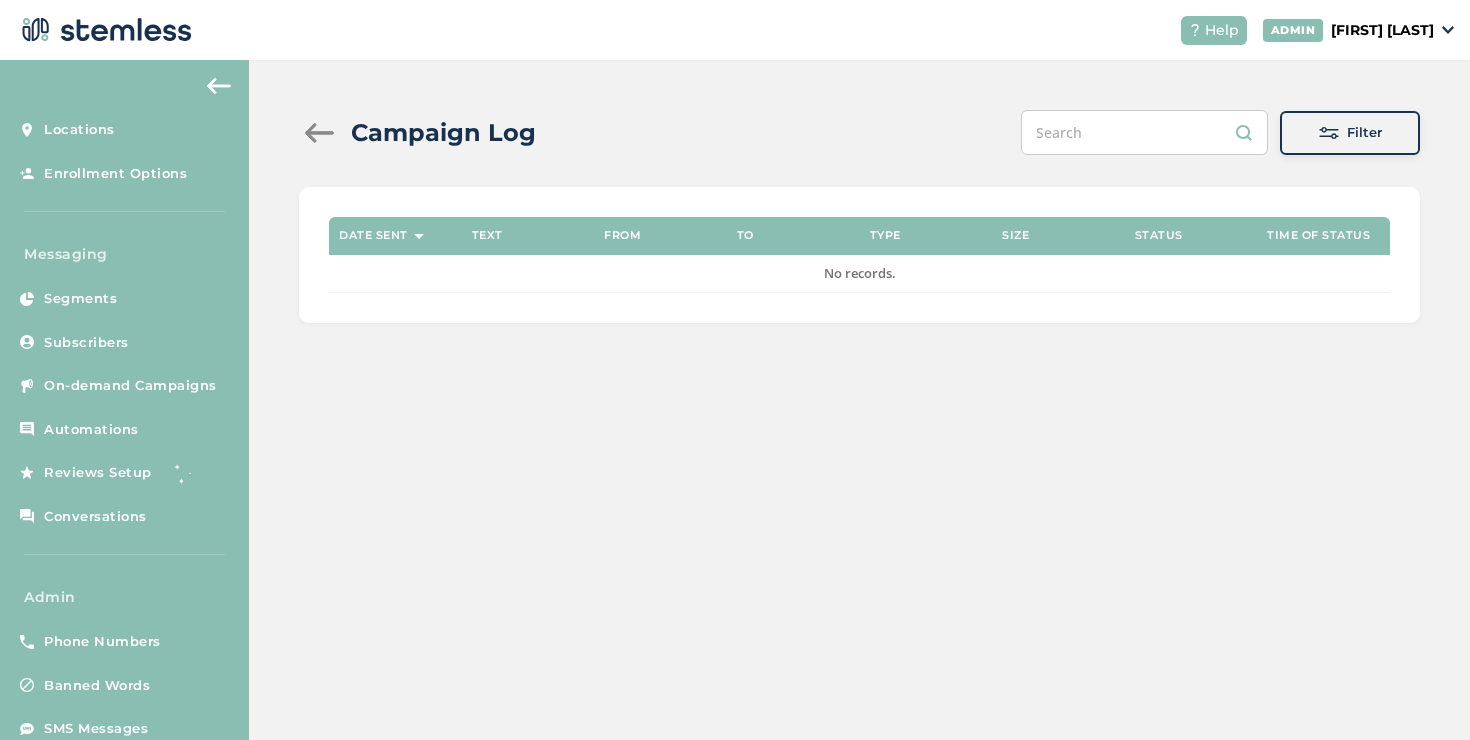 scroll, scrollTop: 0, scrollLeft: 0, axis: both 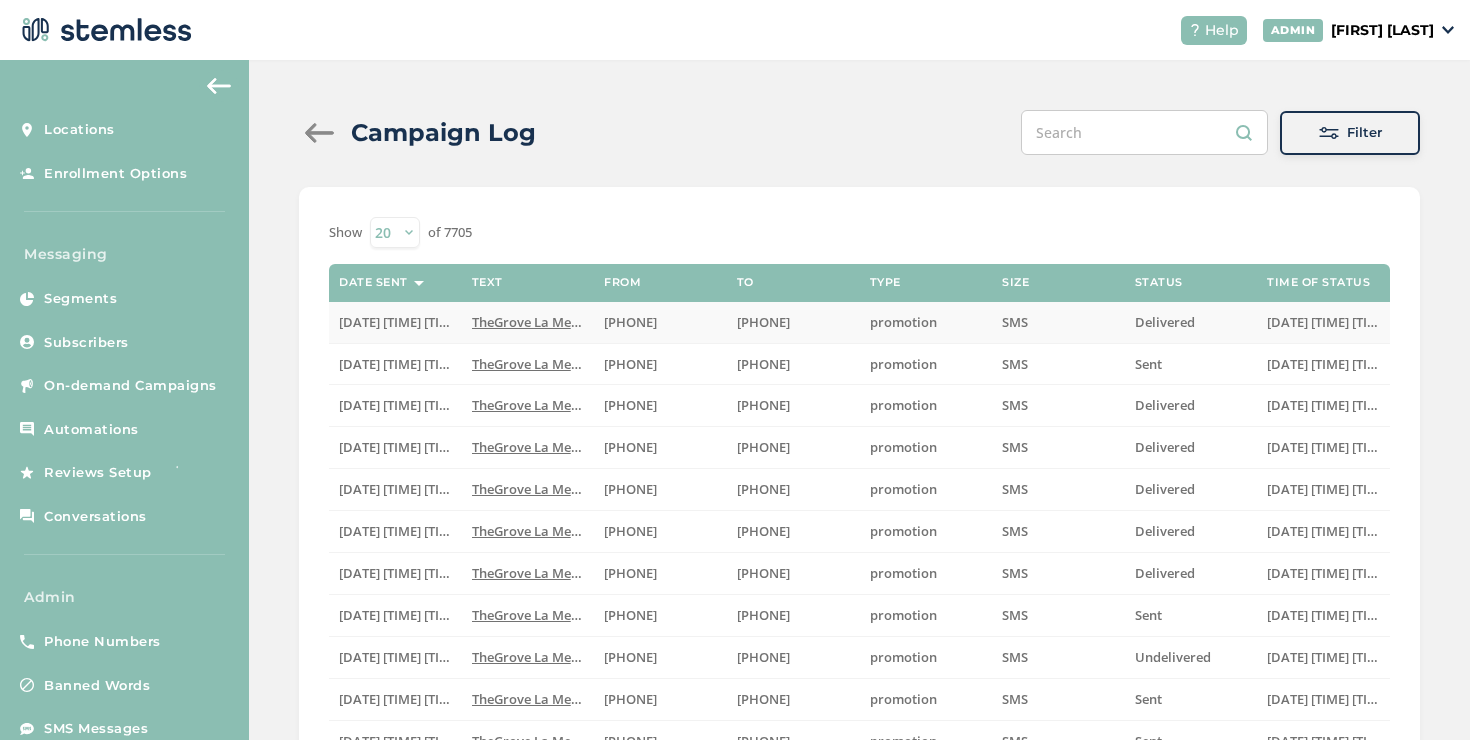click on "TheGrove La Mesa: You have a new notification wait..." at bounding box center [639, 322] 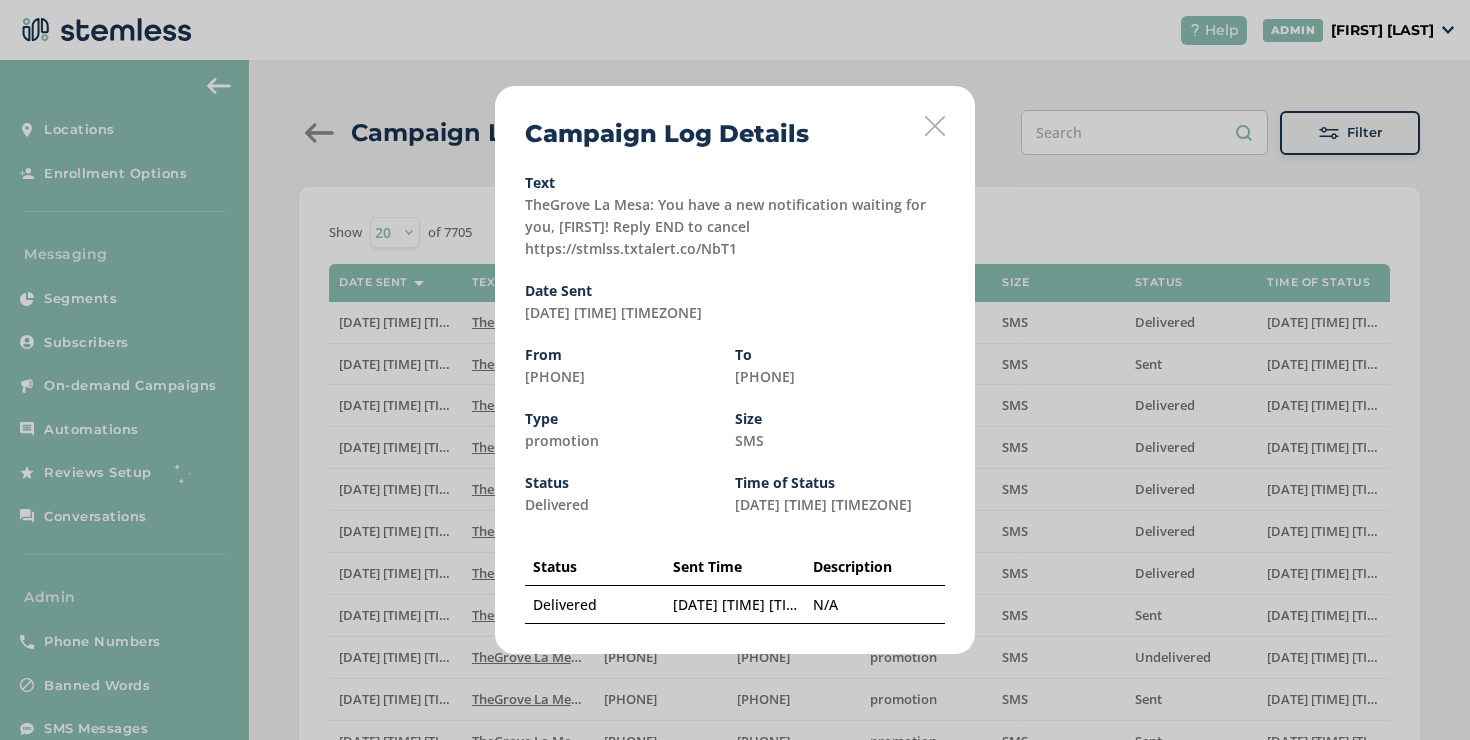 click on "Campaign Log Details Text TheGrove La Mesa: You have a new notification waiting for you, [FIRST]! Reply END to cancel https://stmlss.txtalert.co/NbT1 Date Sent [DATE] [TIME] [TIMEZONE] From [PHONE] To [PHONE] Type promotion Size SMS Status Delivered Time of Status [DATE] [TIME] [TIMEZONE] Status Sent Time Description Delivered [DATE] [TIME] [TIMEZONE] N/A" at bounding box center (735, 370) 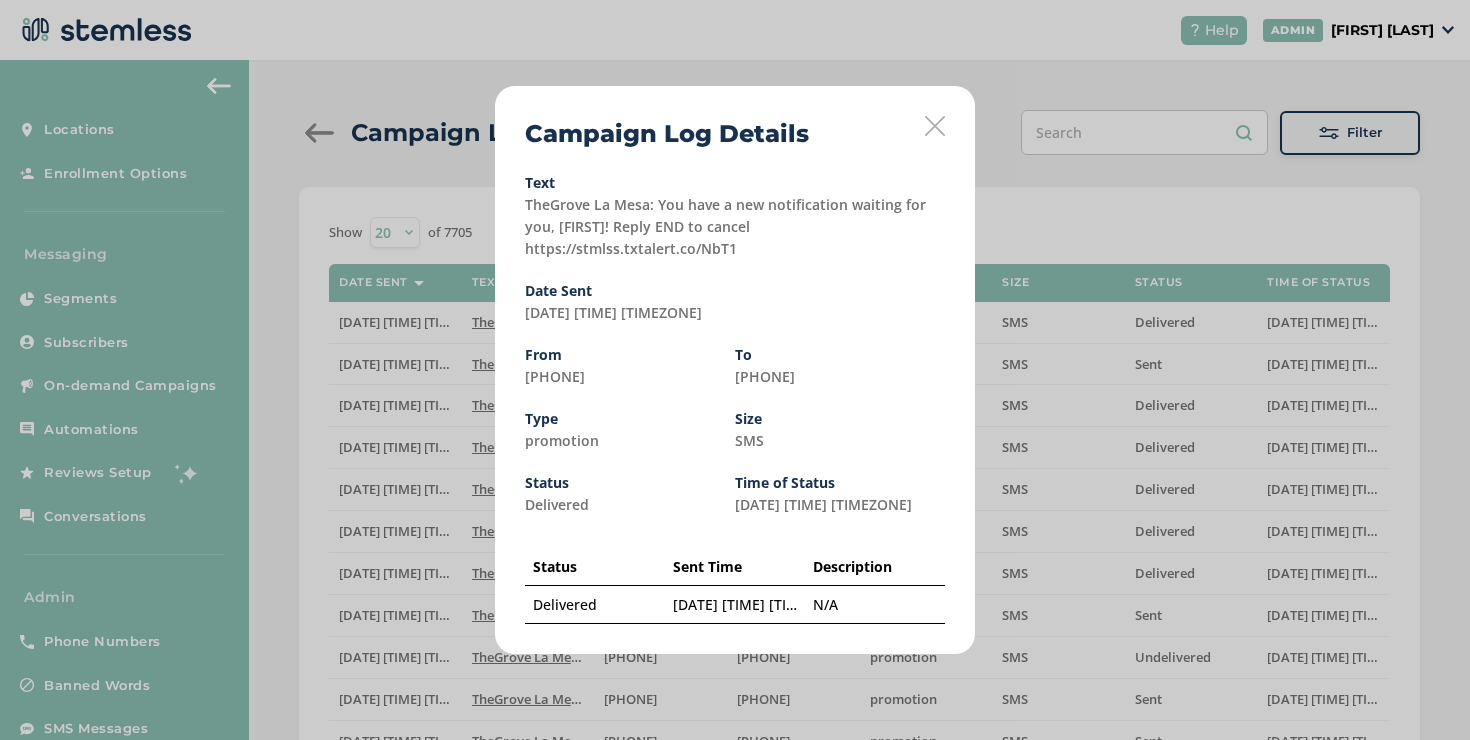 click at bounding box center [935, 126] 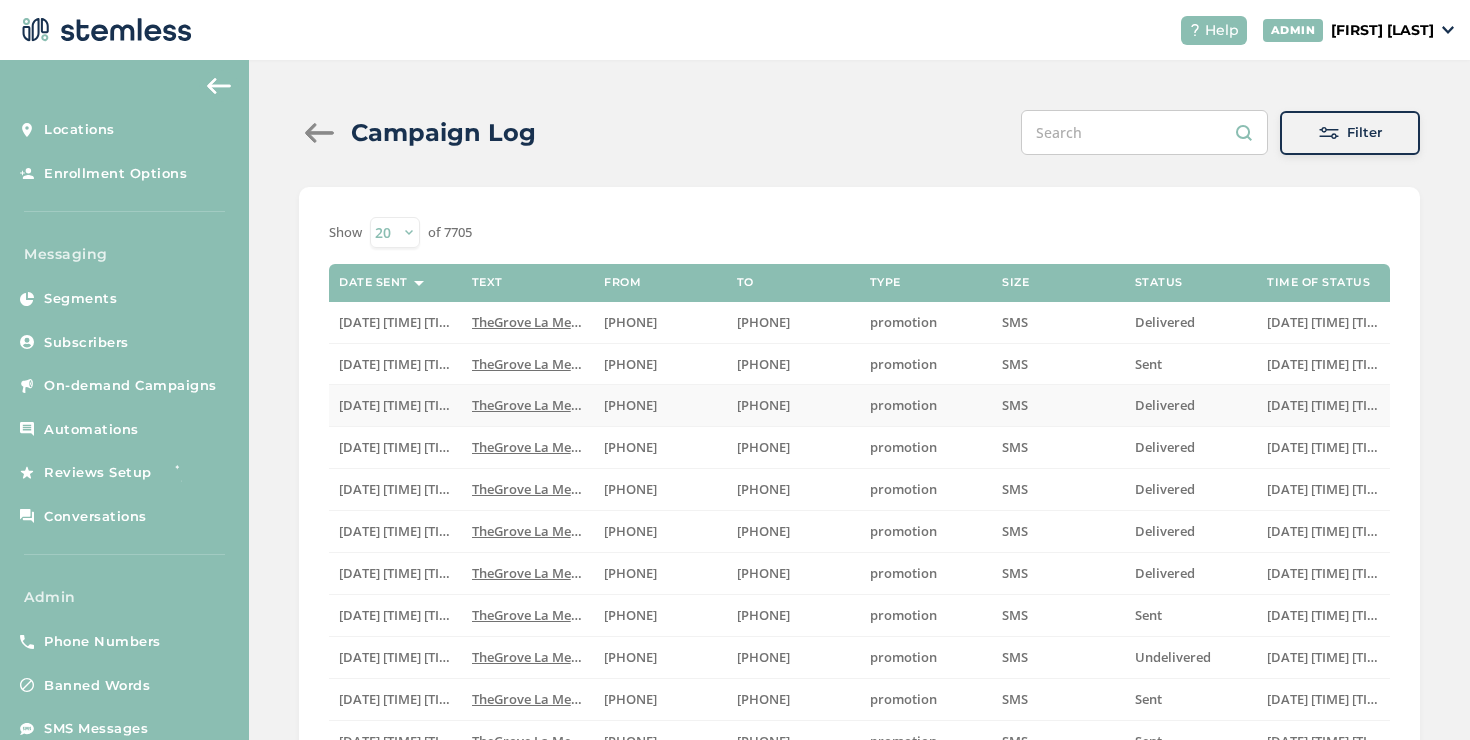 click on "TheGrove La Mesa: You have a new notification wait..." at bounding box center [639, 405] 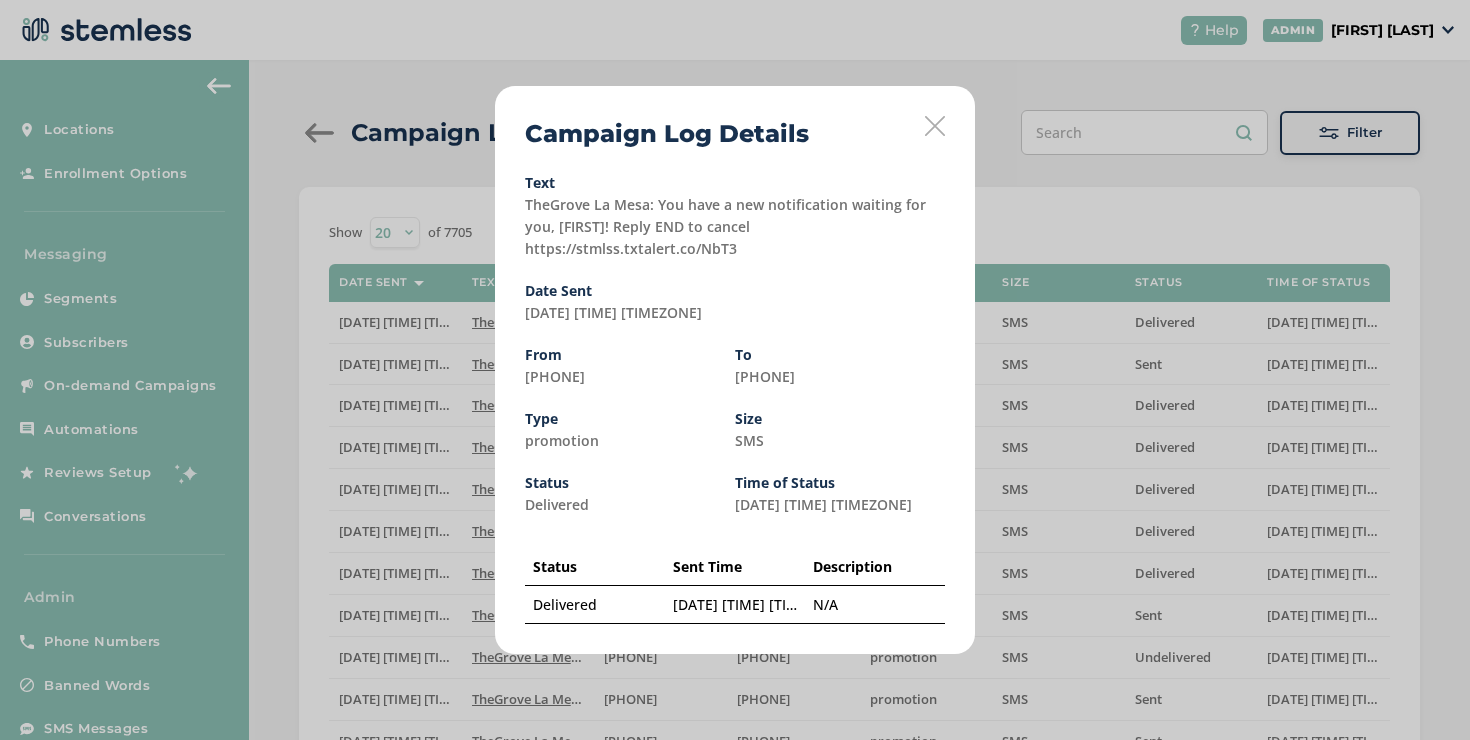 click on "Campaign Log Details Text TheGrove La Mesa: You have a new notification waiting for you, [FIRST]! Reply END to cancel https://stmlss.txtalert.co/NbT3 Date Sent [DATE] [TIME] [TIMEZONE] From [PHONE] To [PHONE] Type promotion Size SMS Status Delivered Time of Status [DATE] [TIME] [TIMEZONE] Status Sent Time Description Delivered [DATE] [TIME] [TIMEZONE] N/A" at bounding box center (735, 370) 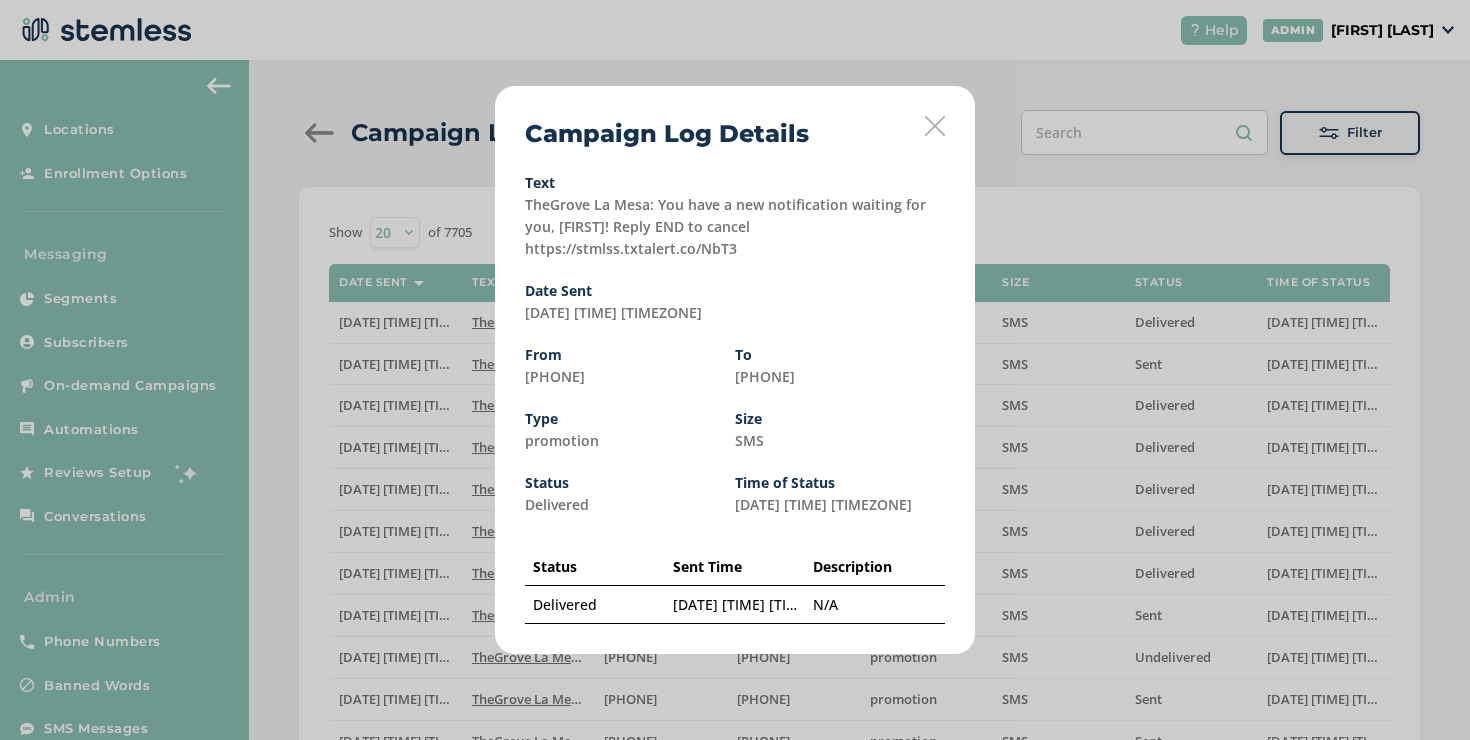 click at bounding box center [935, 126] 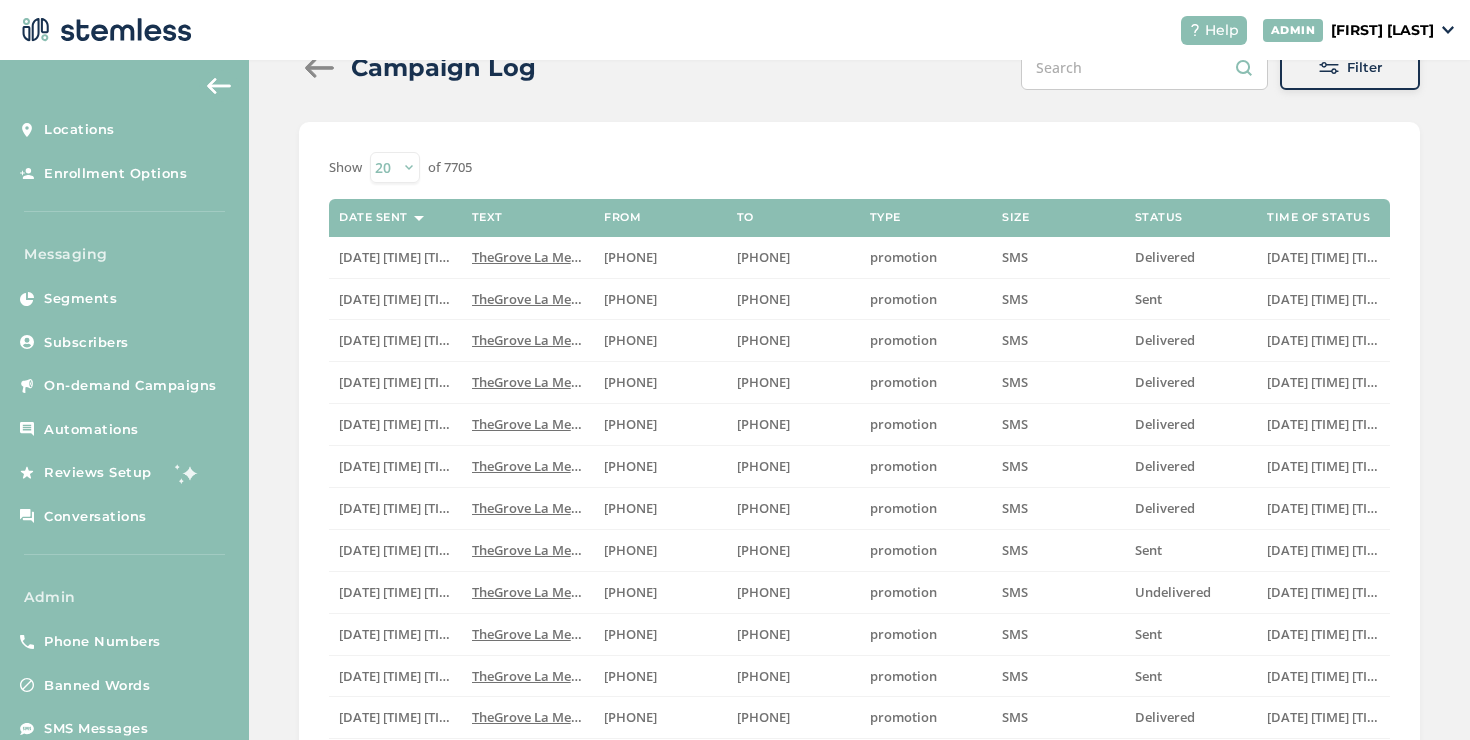 scroll, scrollTop: 58, scrollLeft: 0, axis: vertical 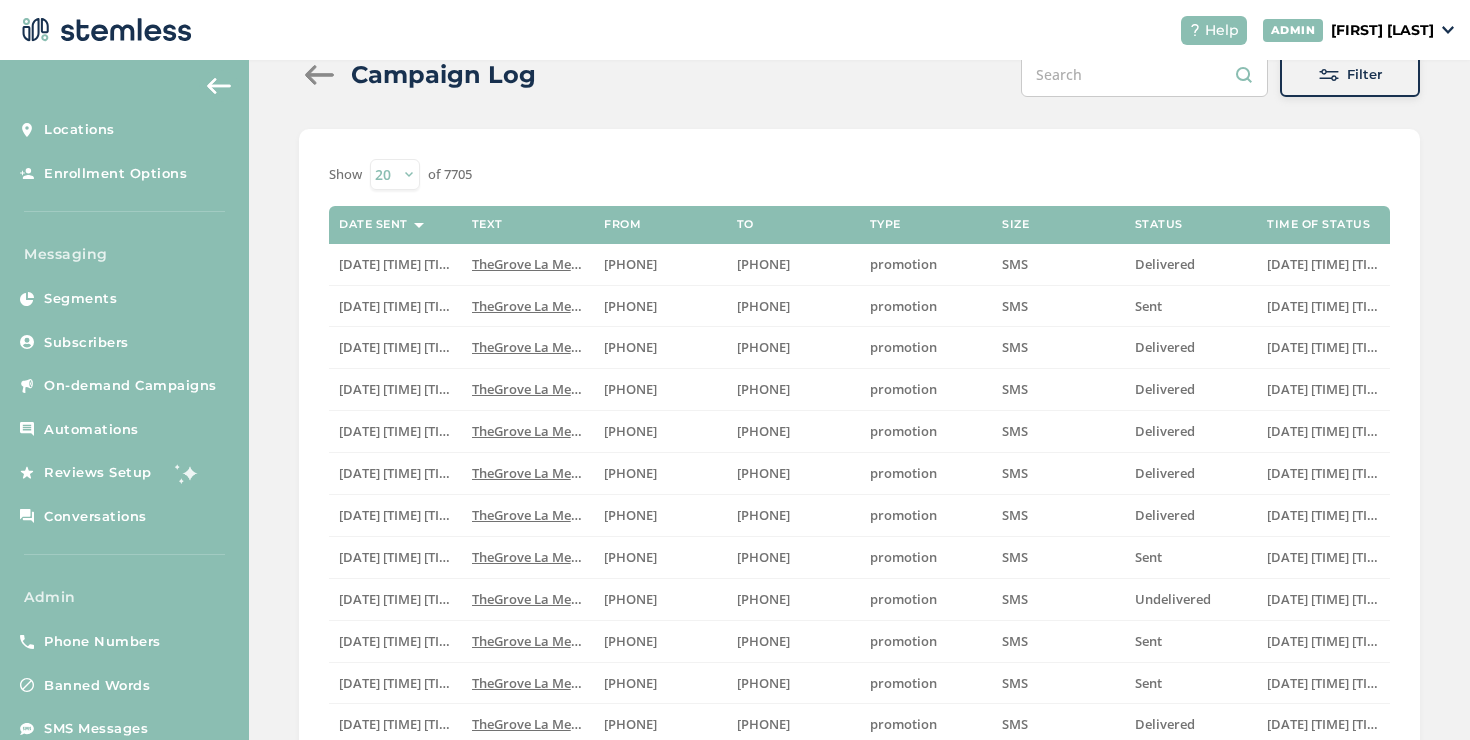 click at bounding box center [319, 75] 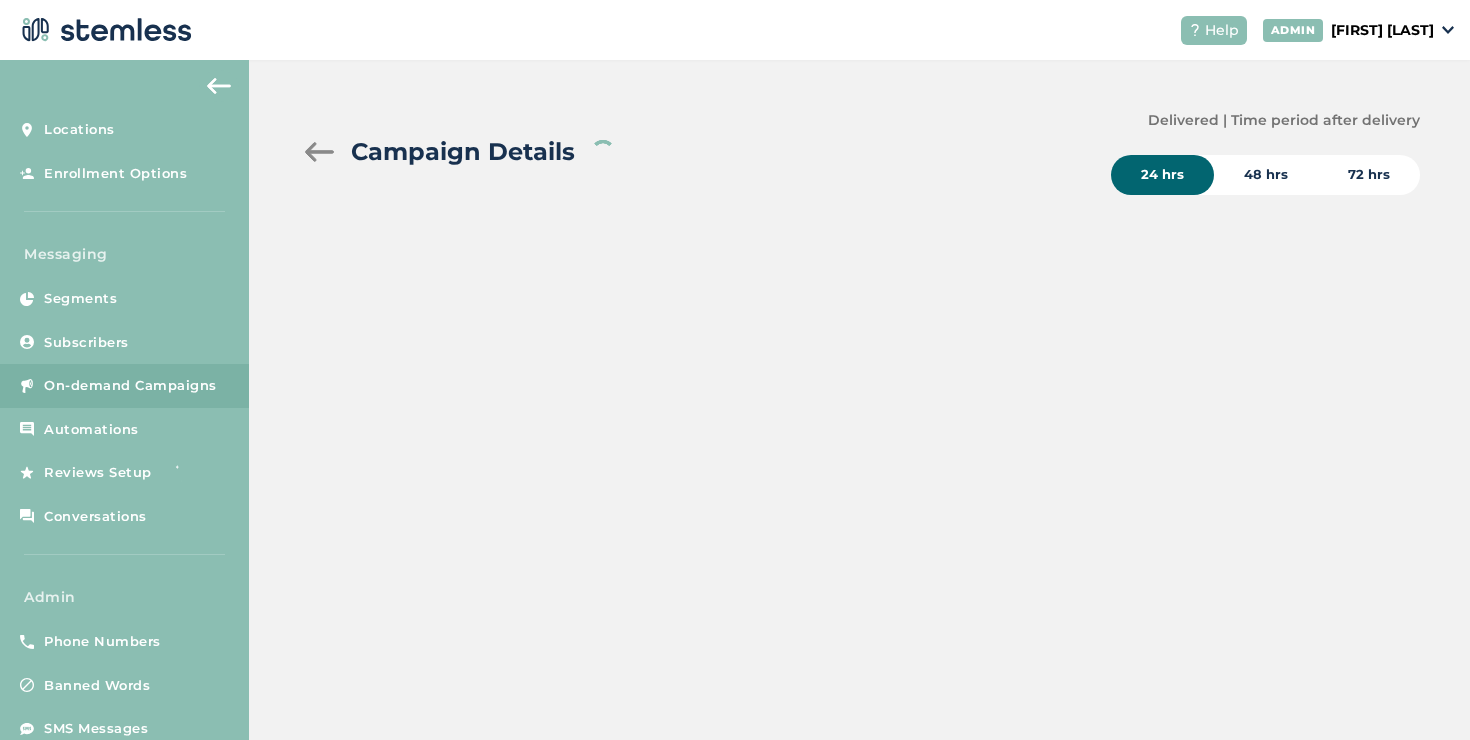 scroll, scrollTop: 0, scrollLeft: 0, axis: both 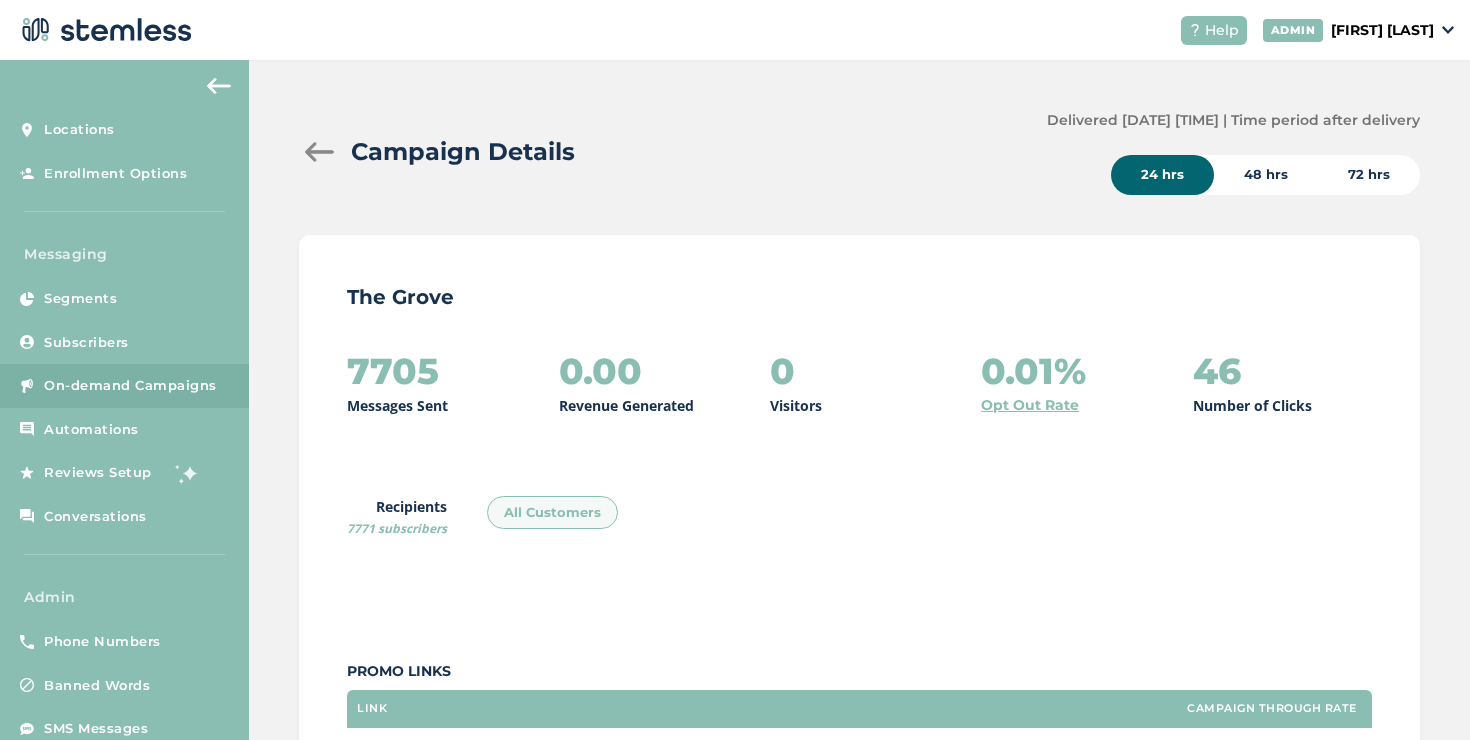 click at bounding box center [319, 152] 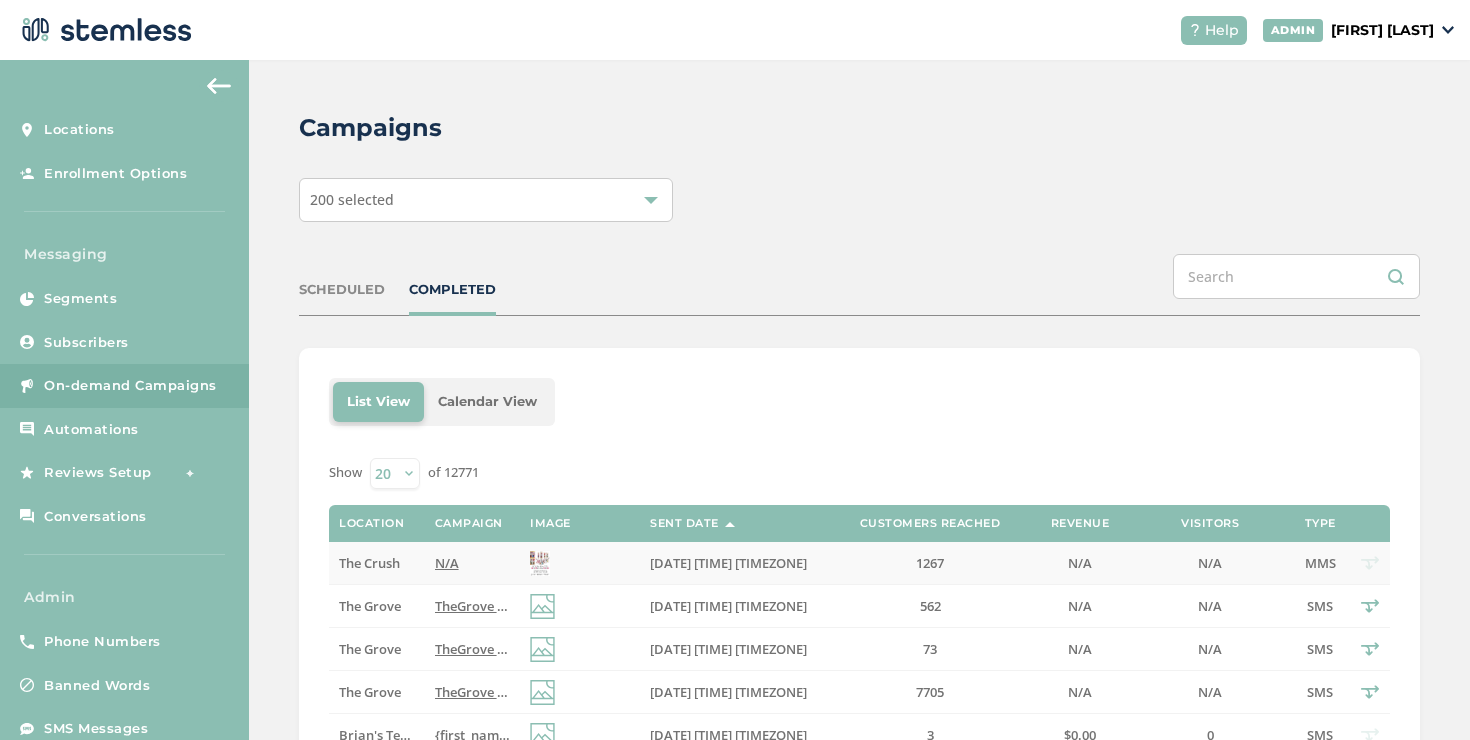 click on "1267" at bounding box center [930, 563] 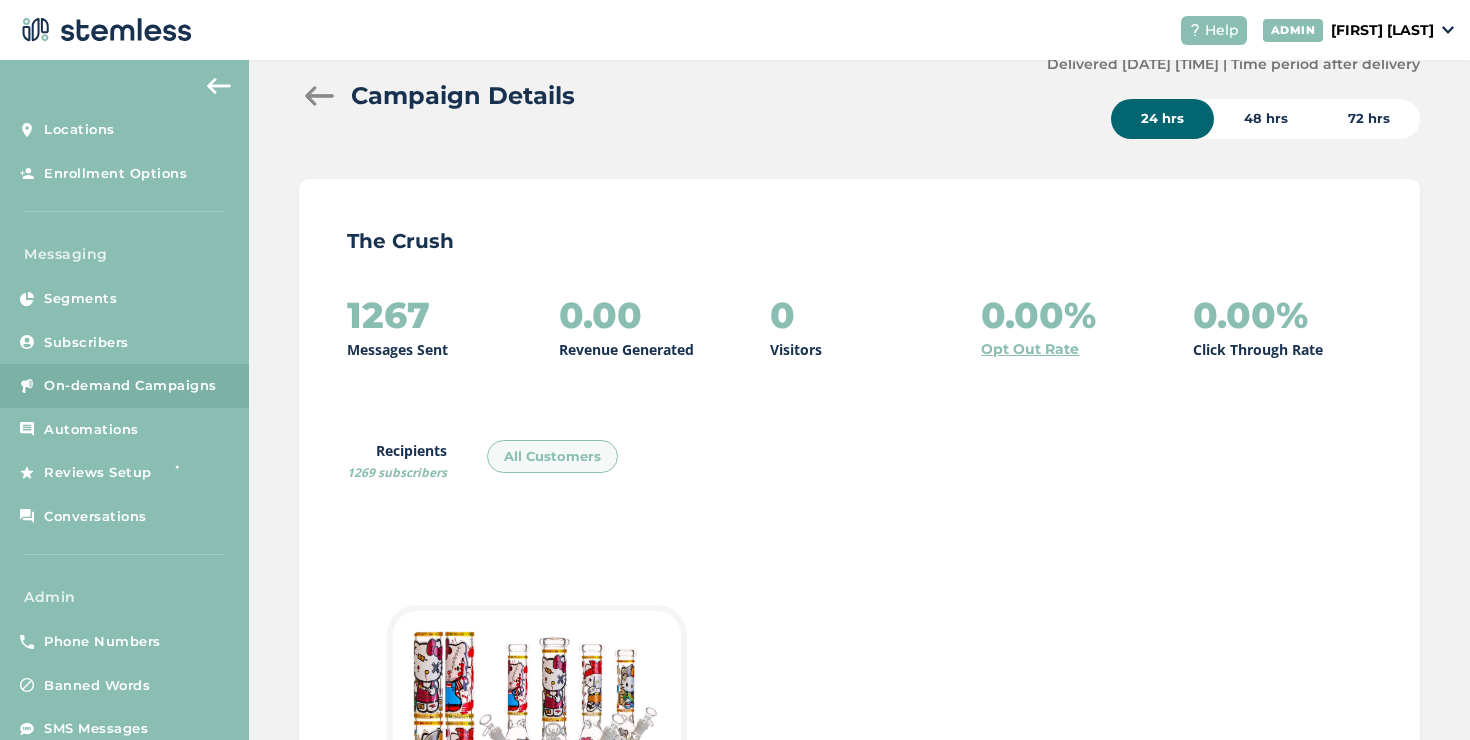 scroll, scrollTop: 0, scrollLeft: 0, axis: both 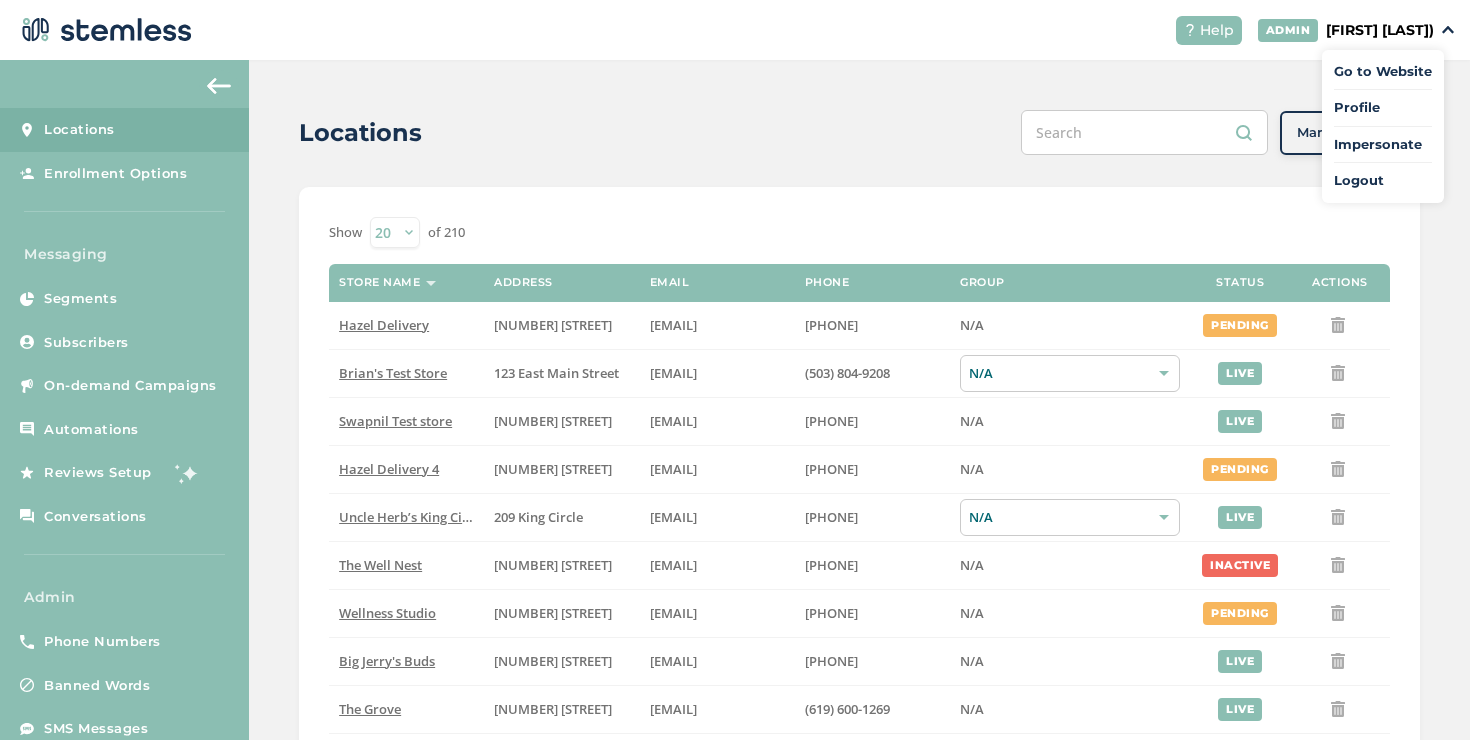 click on "Impersonate" at bounding box center (1383, 145) 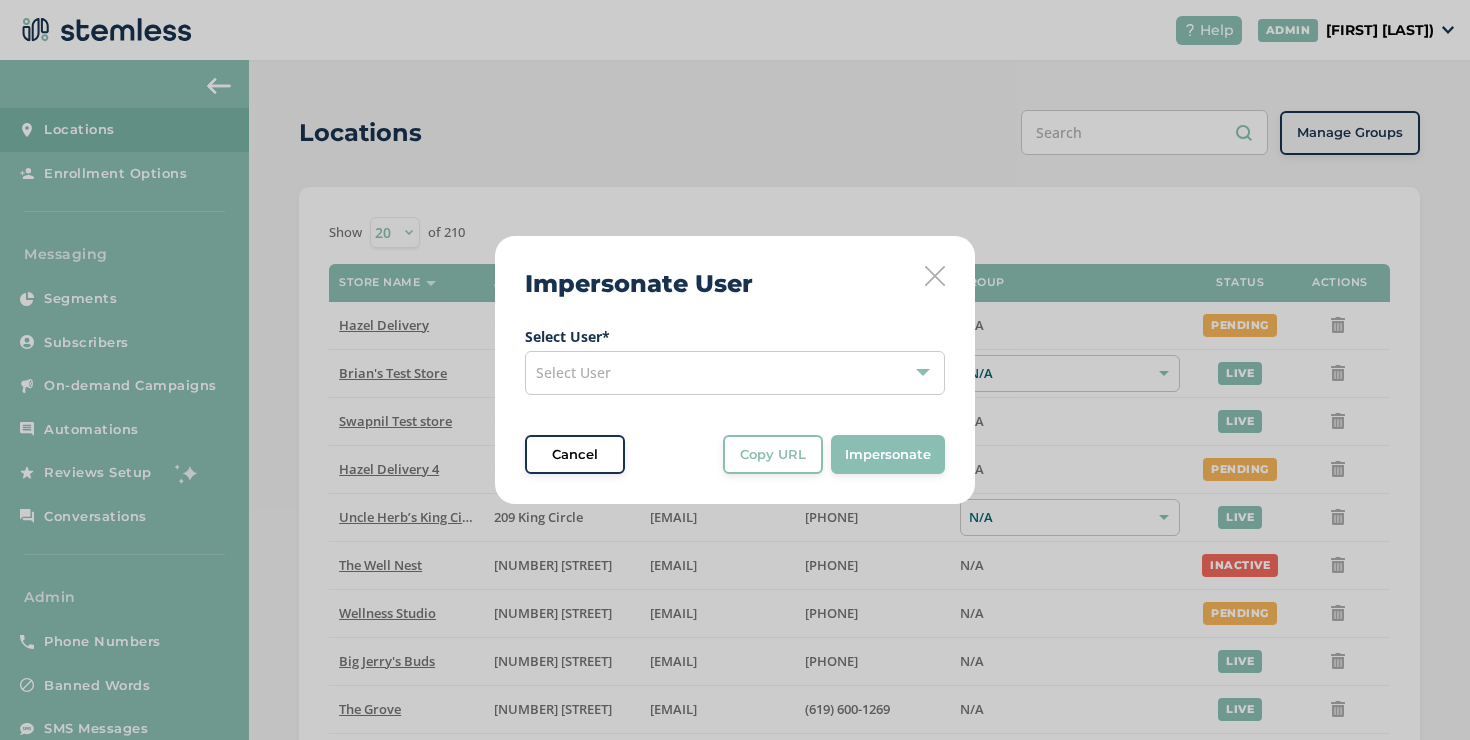click on "Select User" at bounding box center [735, 373] 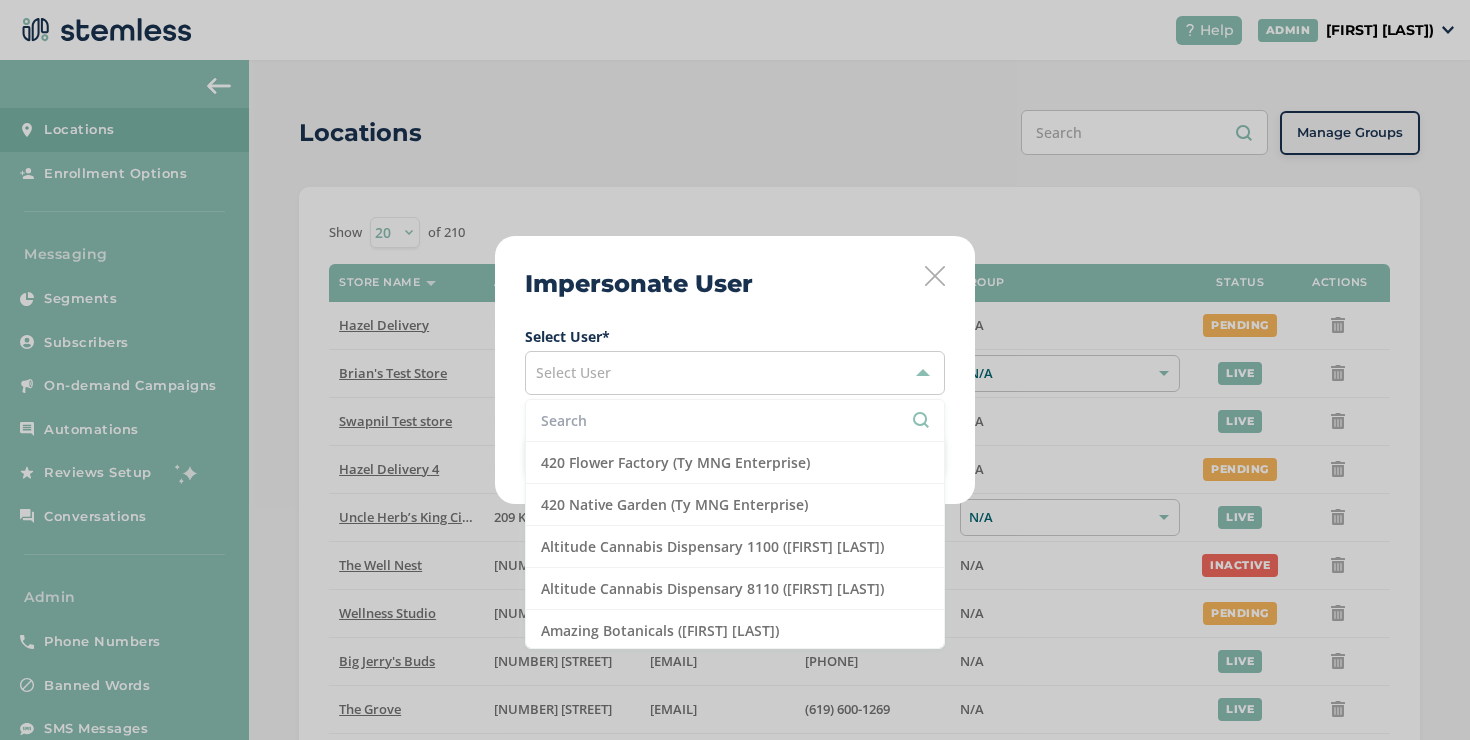 click at bounding box center [735, 420] 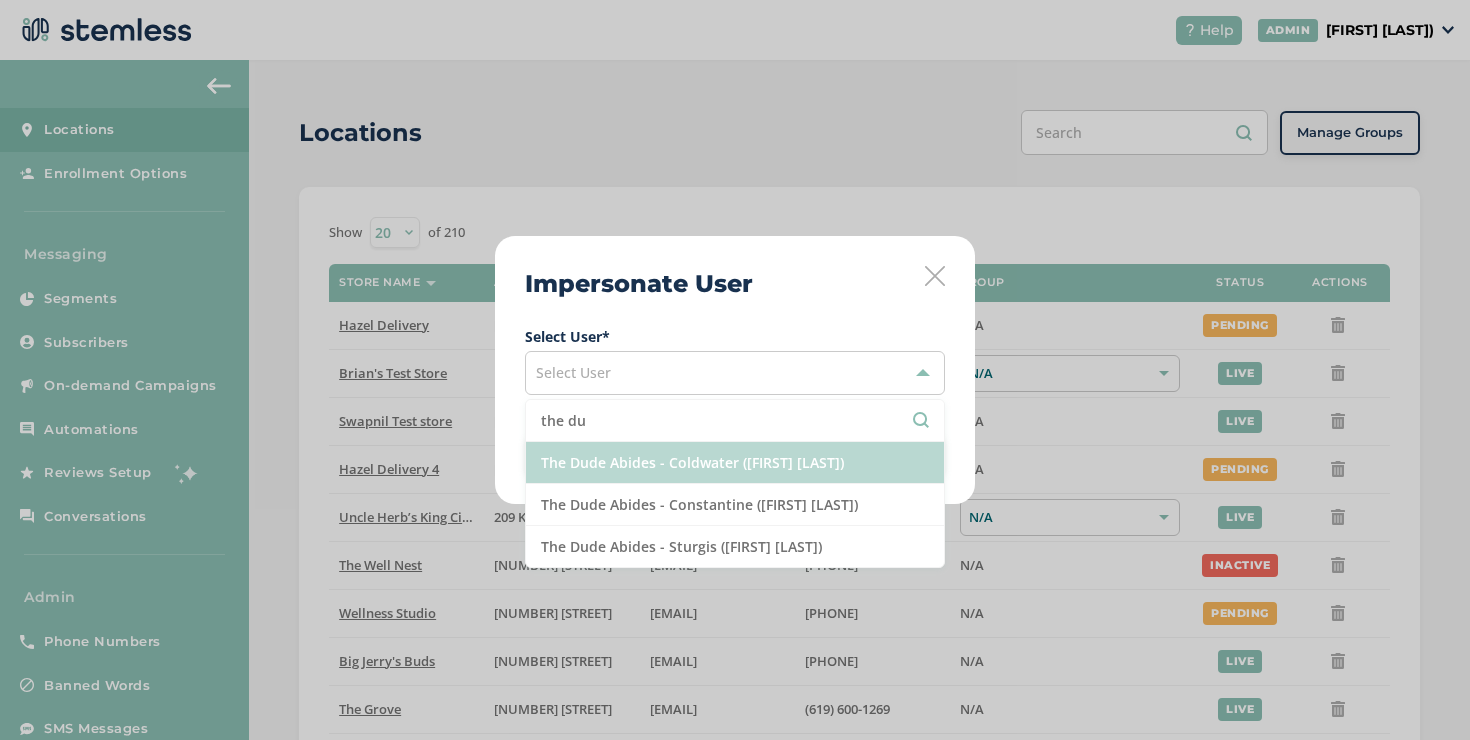 type on "the du" 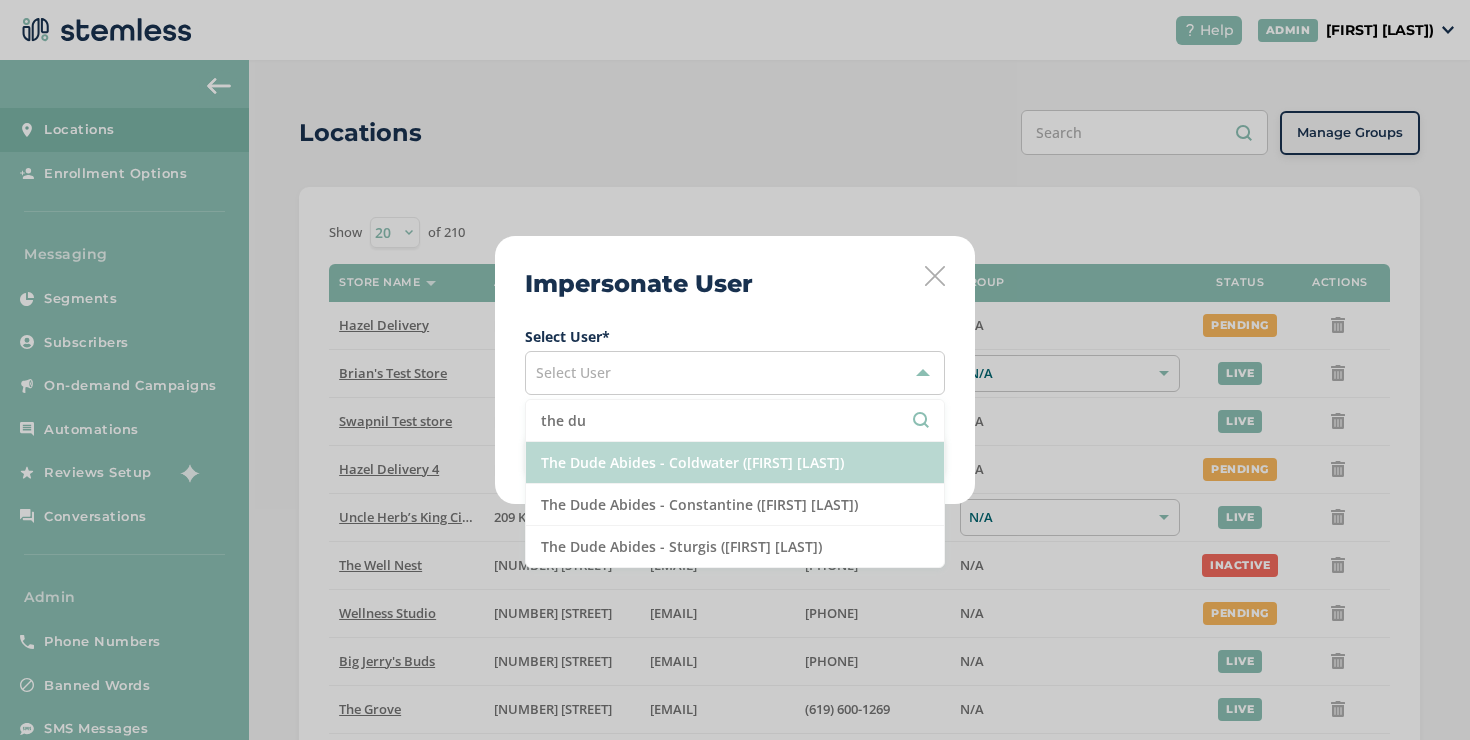 click on "The Dude Abides - Coldwater ([LAST] [LAST])" at bounding box center (735, 463) 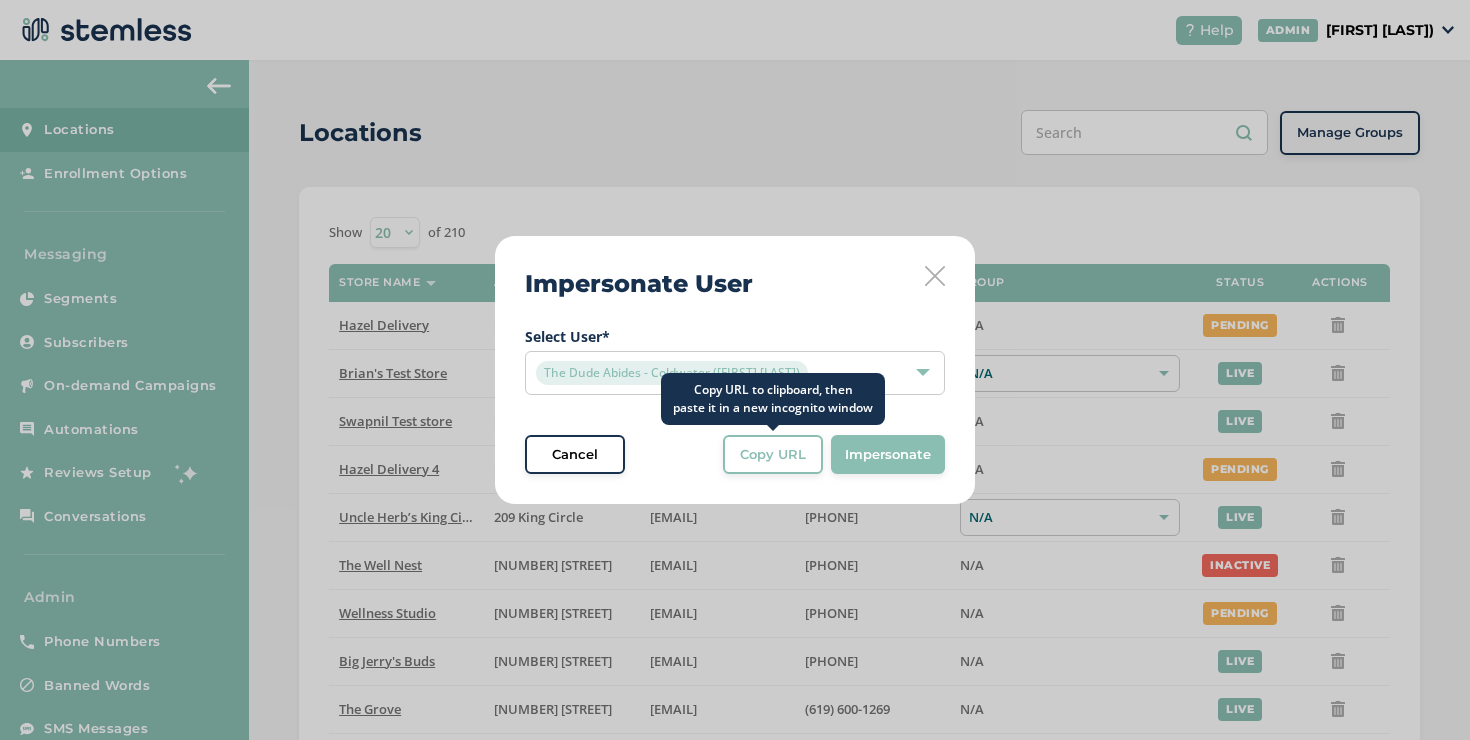 click on "Copy URL" at bounding box center [773, 455] 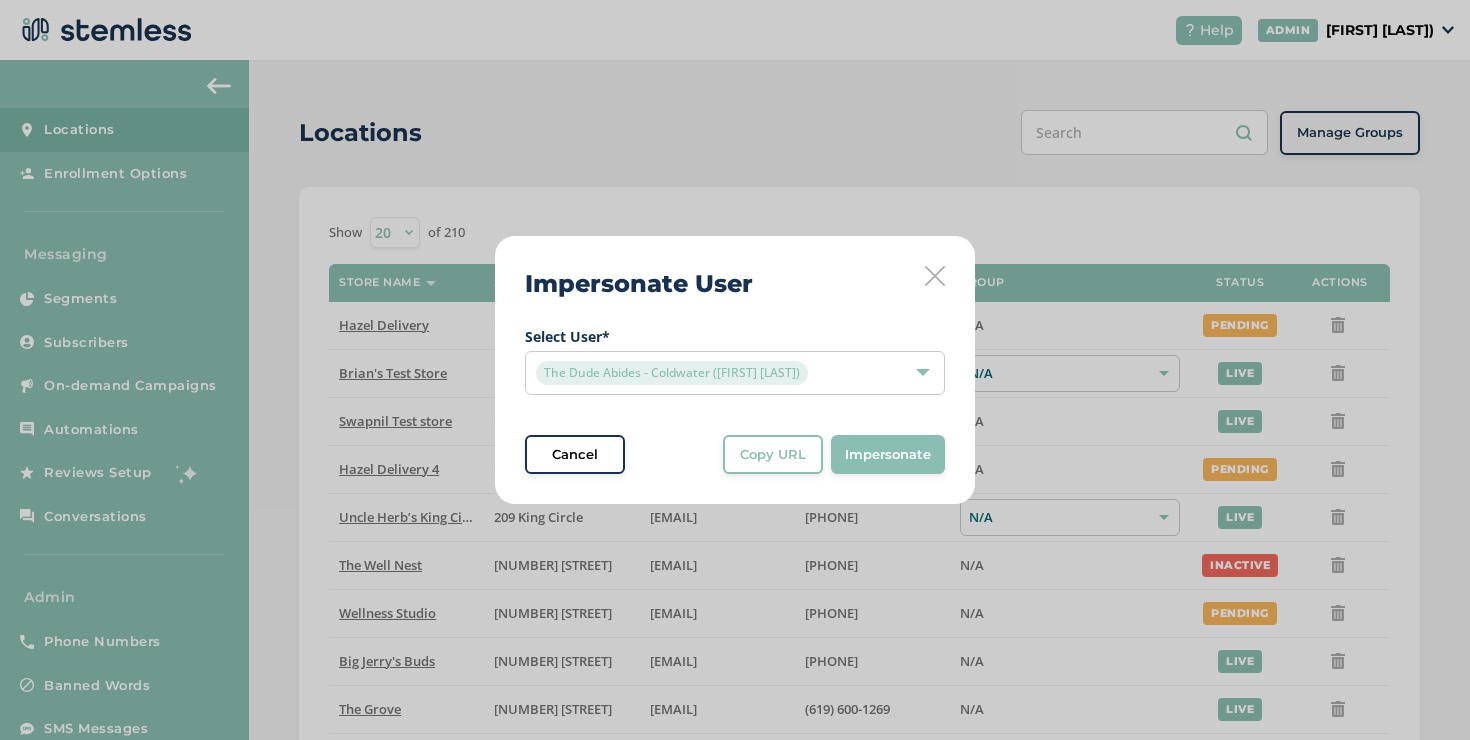 click at bounding box center (935, 276) 